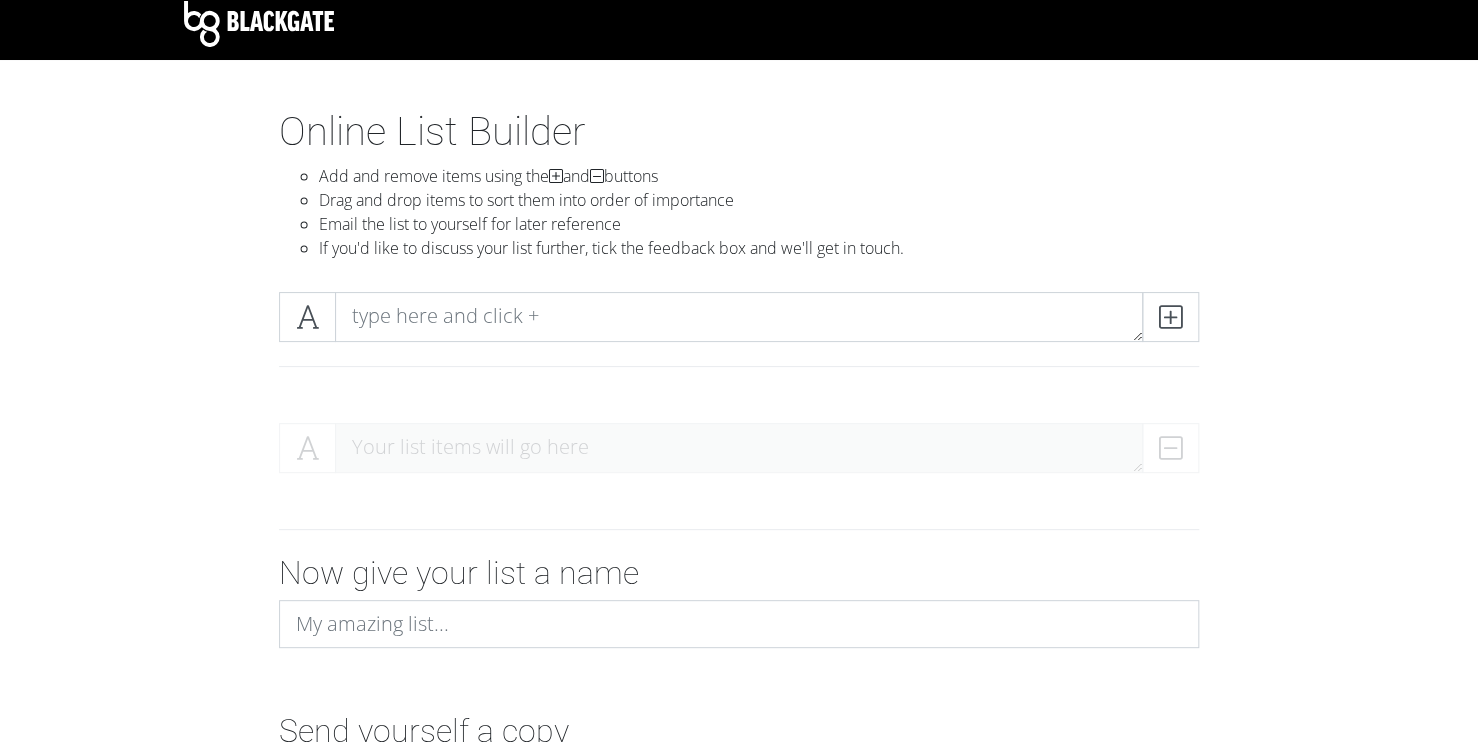 scroll, scrollTop: 13, scrollLeft: 0, axis: vertical 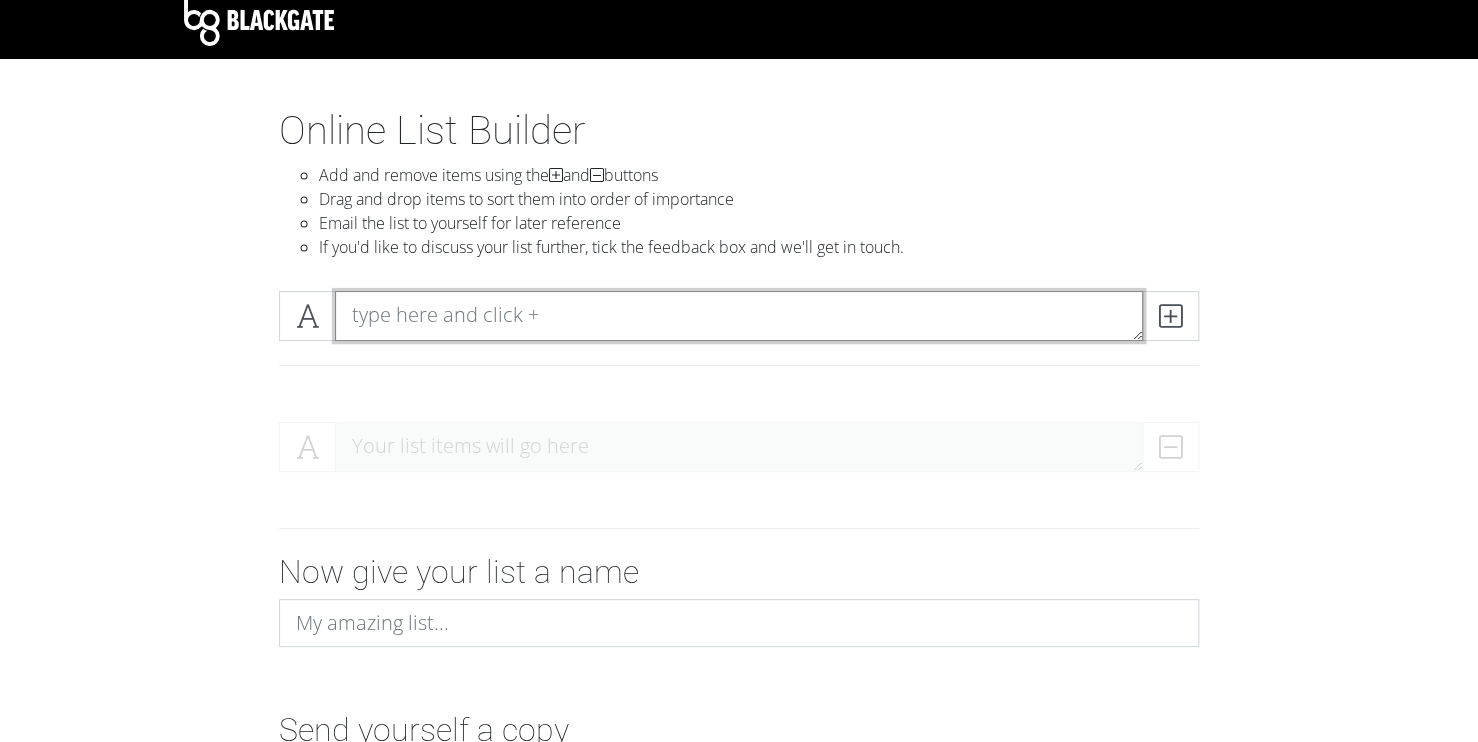 click at bounding box center [739, 316] 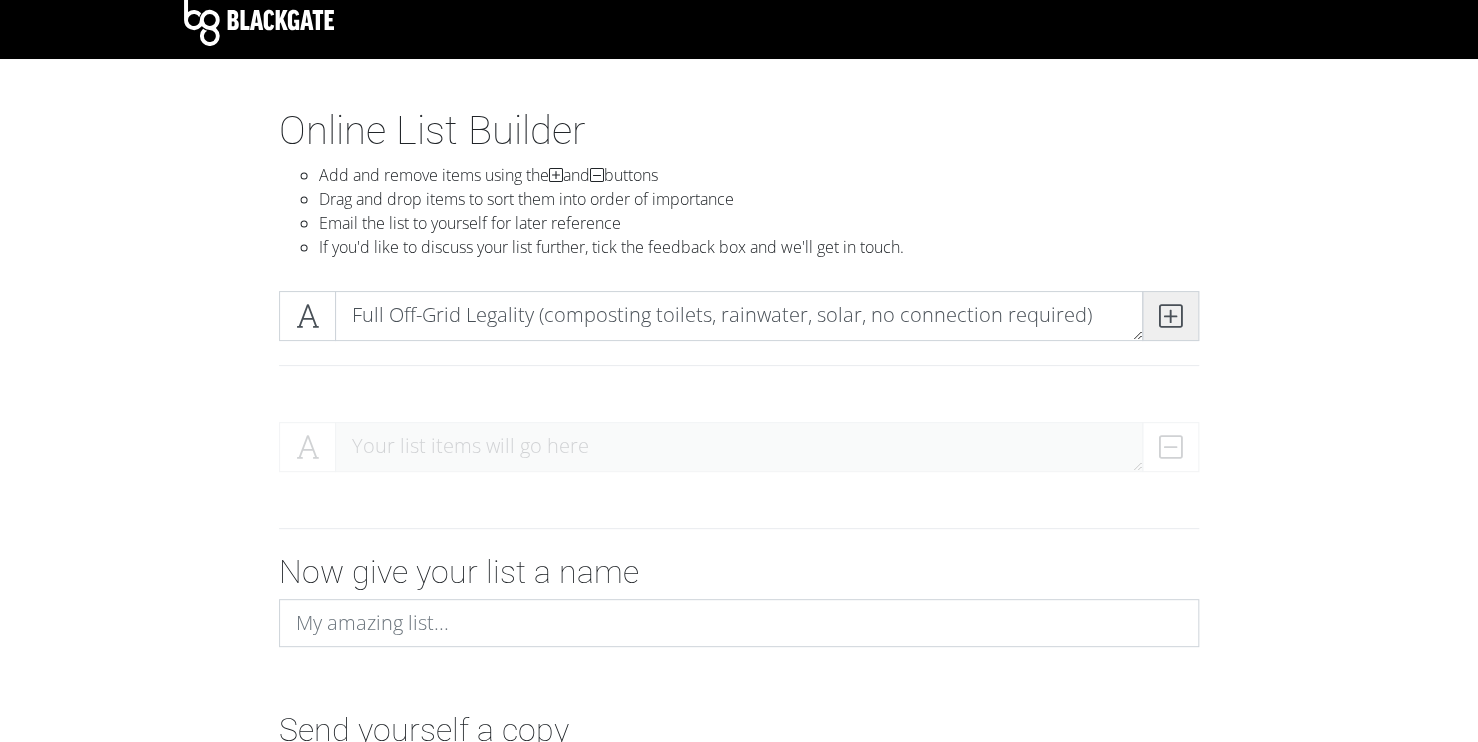 click at bounding box center [1170, 316] 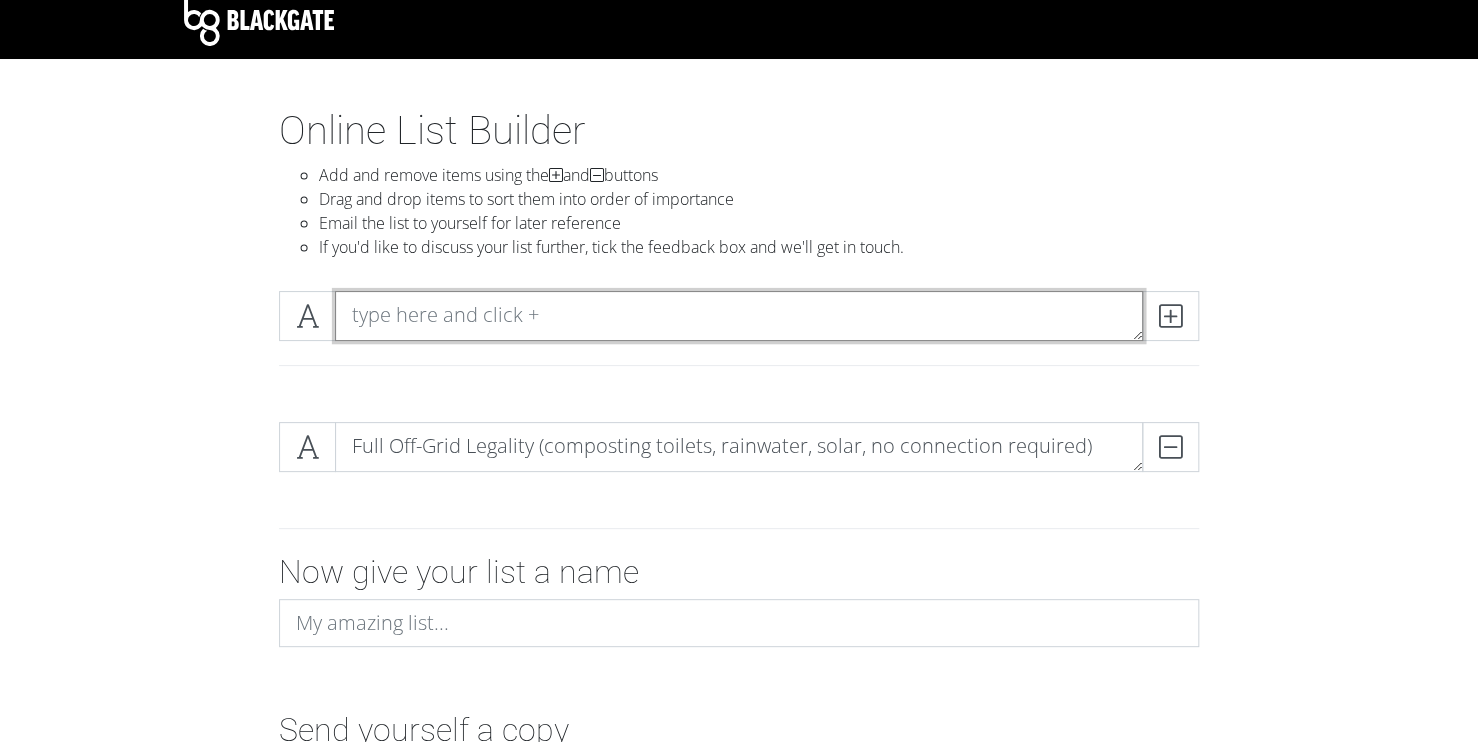 paste on "Minimal Zoning / Building Code Restrictions (freedom to build as you wish)" 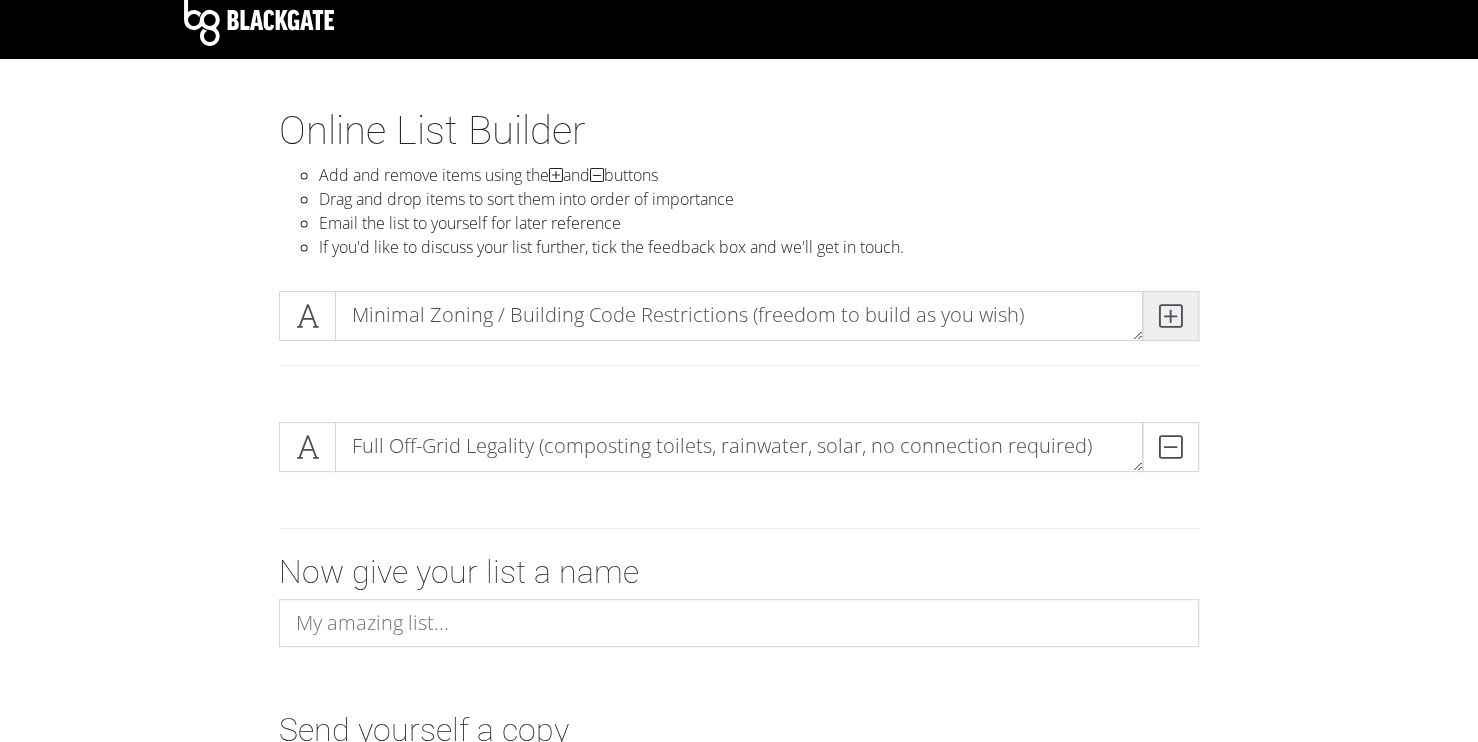 click at bounding box center [1170, 316] 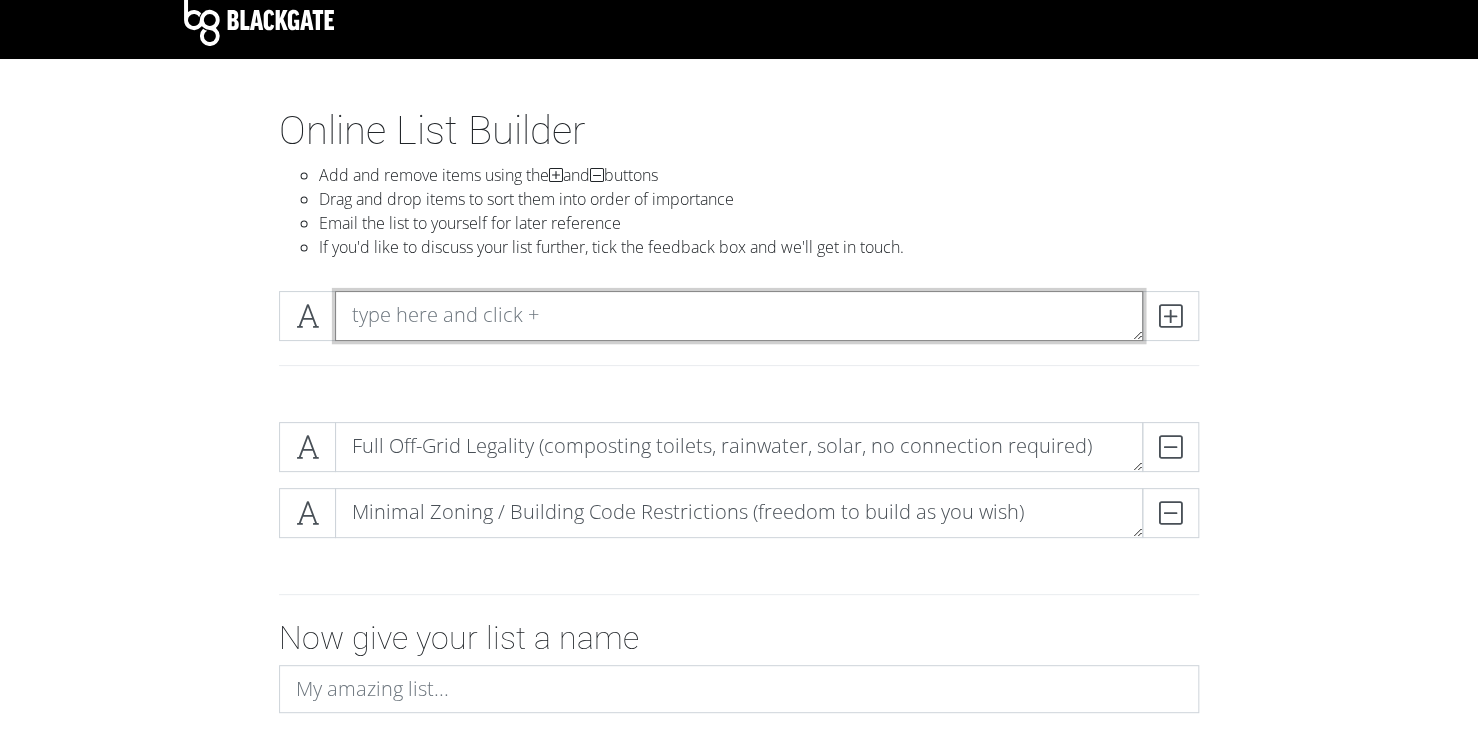 paste on "Gun Rights & Self-Defense Laws" 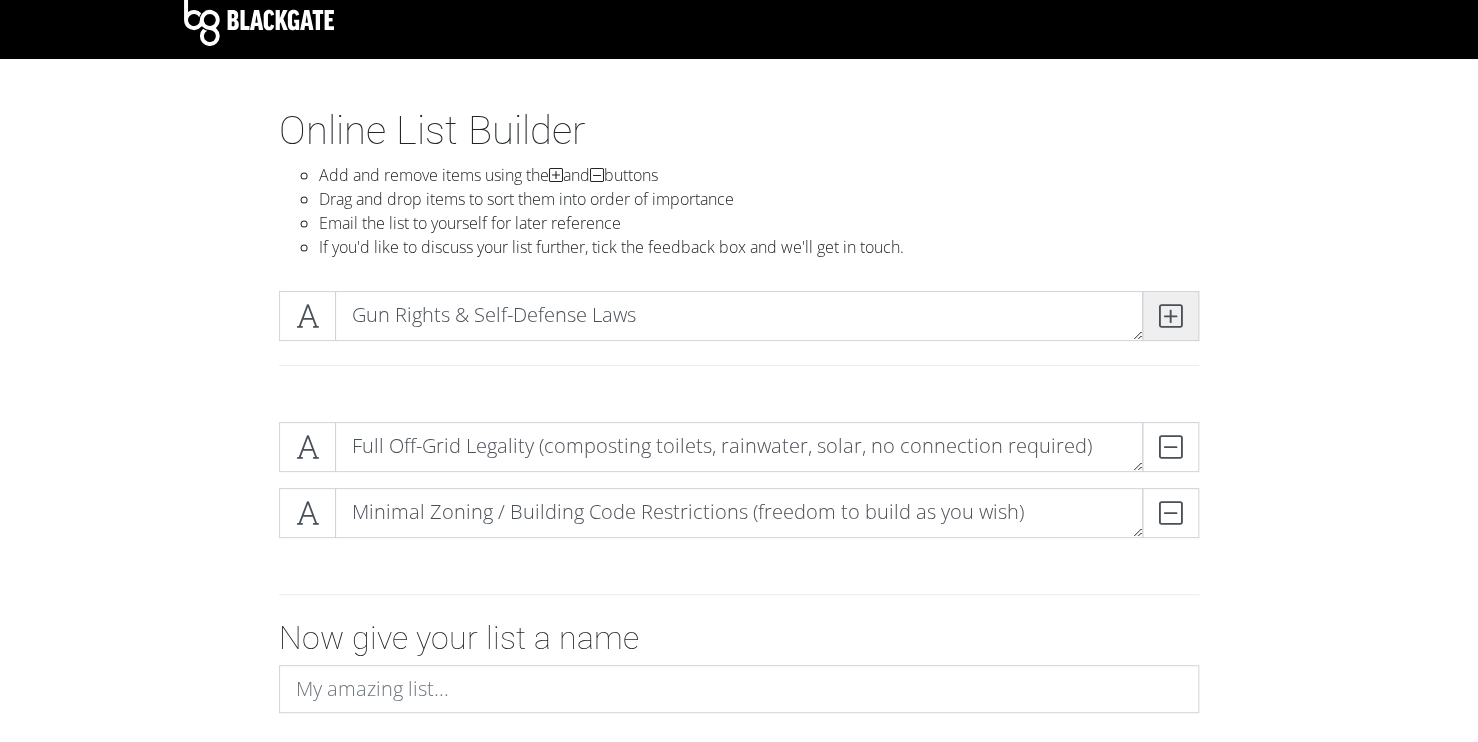 click at bounding box center (1170, 316) 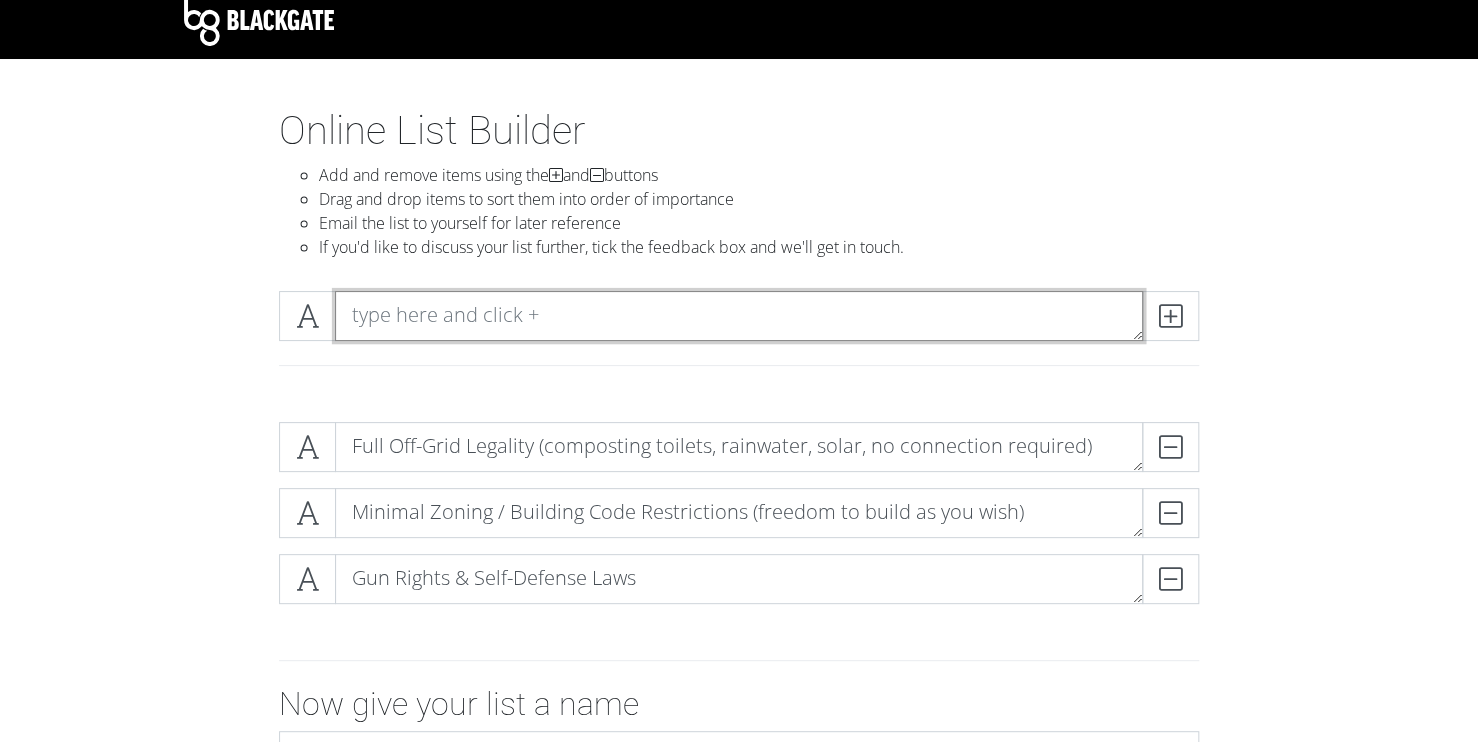 paste on "Hunting, Fishing, and Foraging Access" 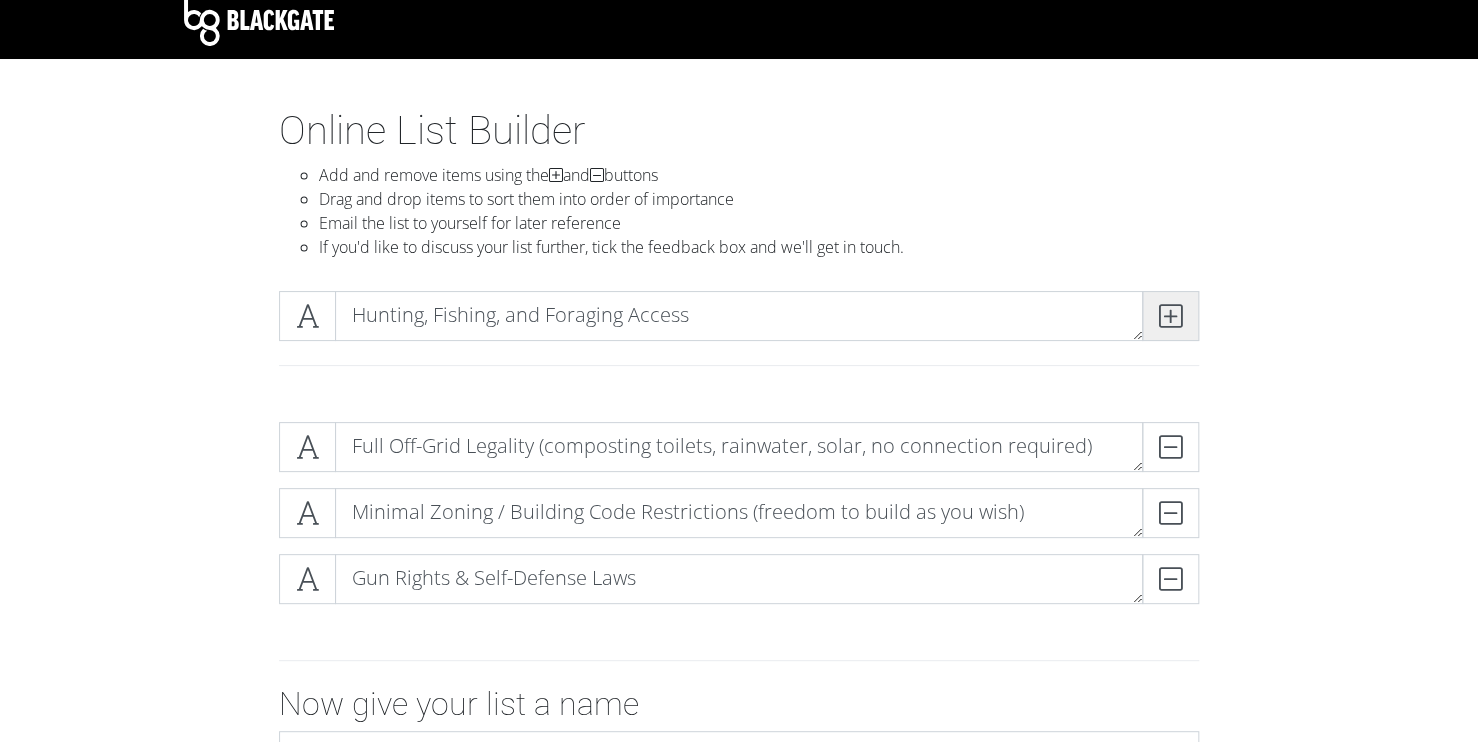click at bounding box center (1170, 316) 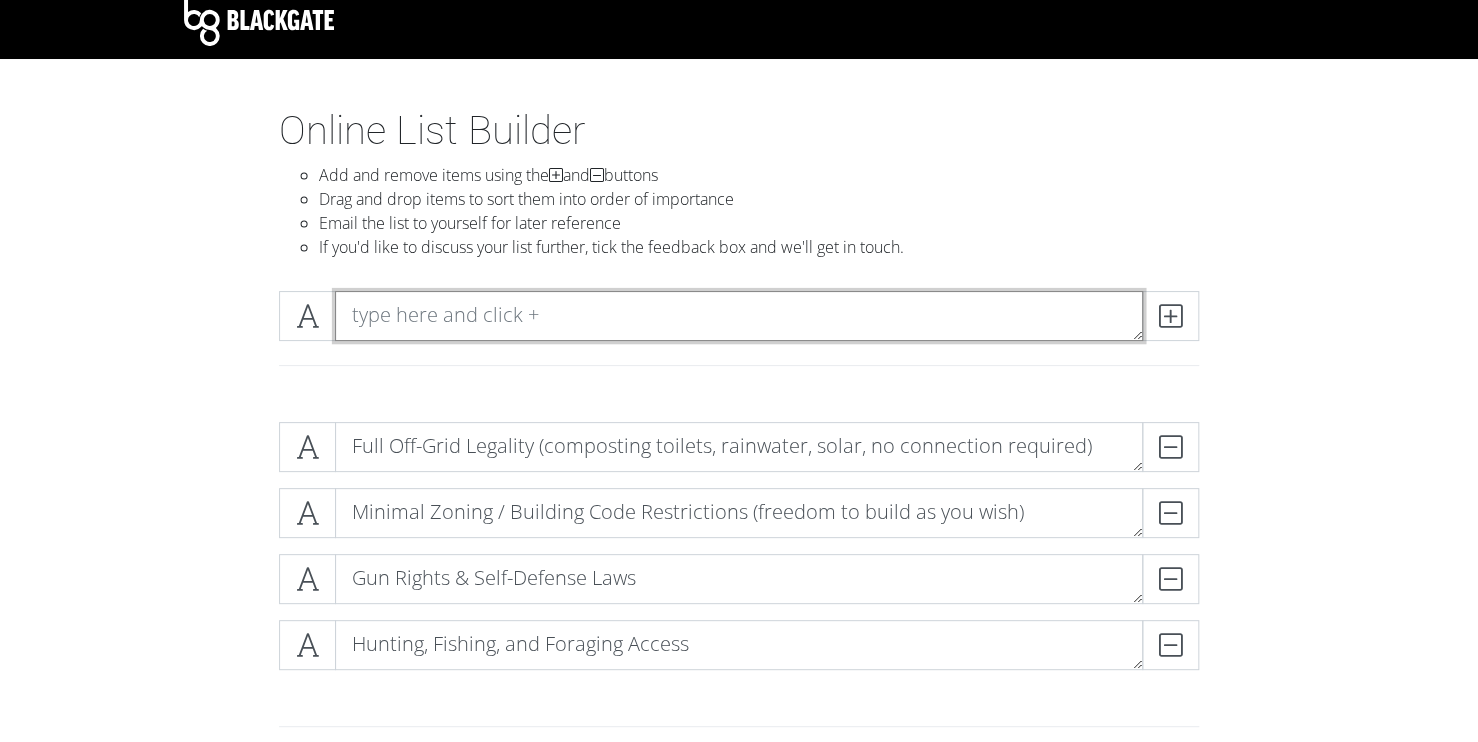 paste on "Rainwater Collection Legality" 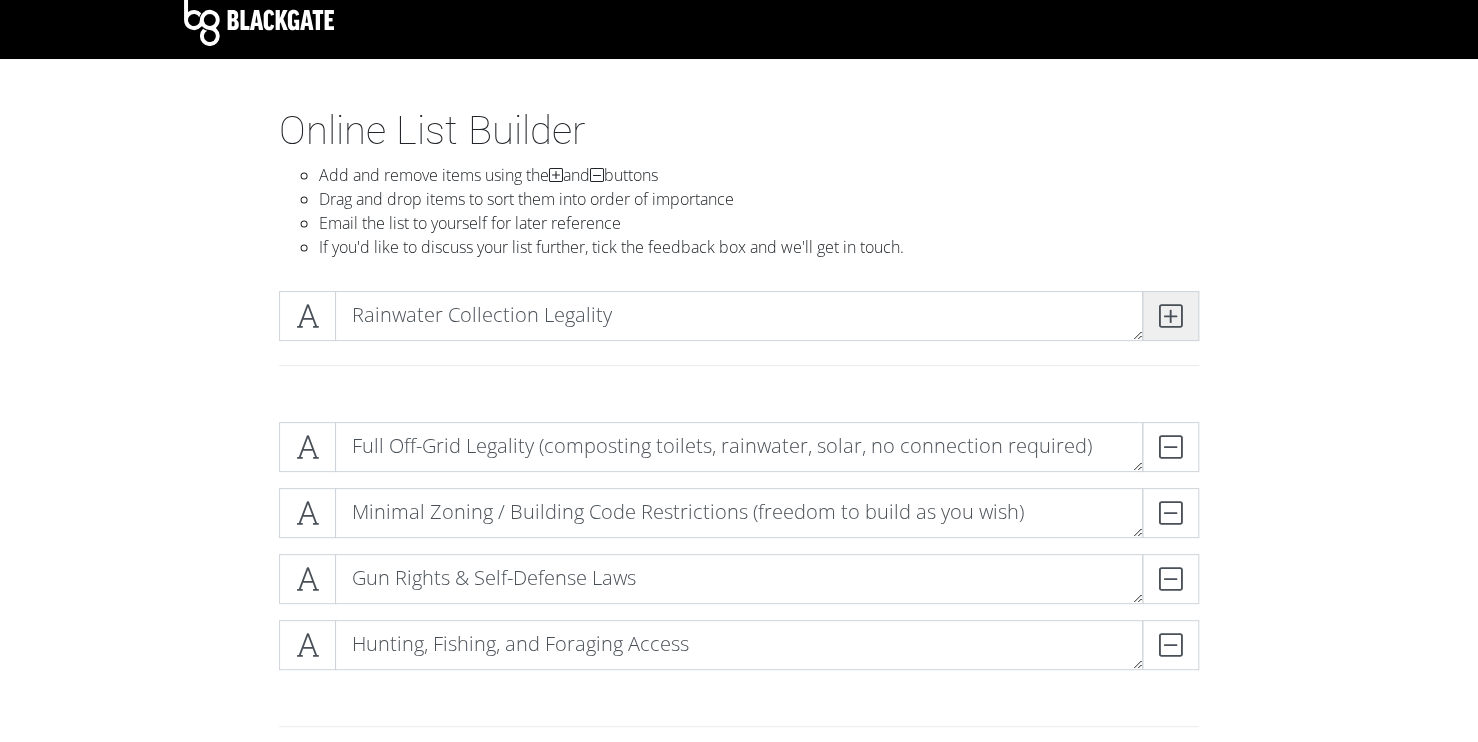 click at bounding box center [1170, 316] 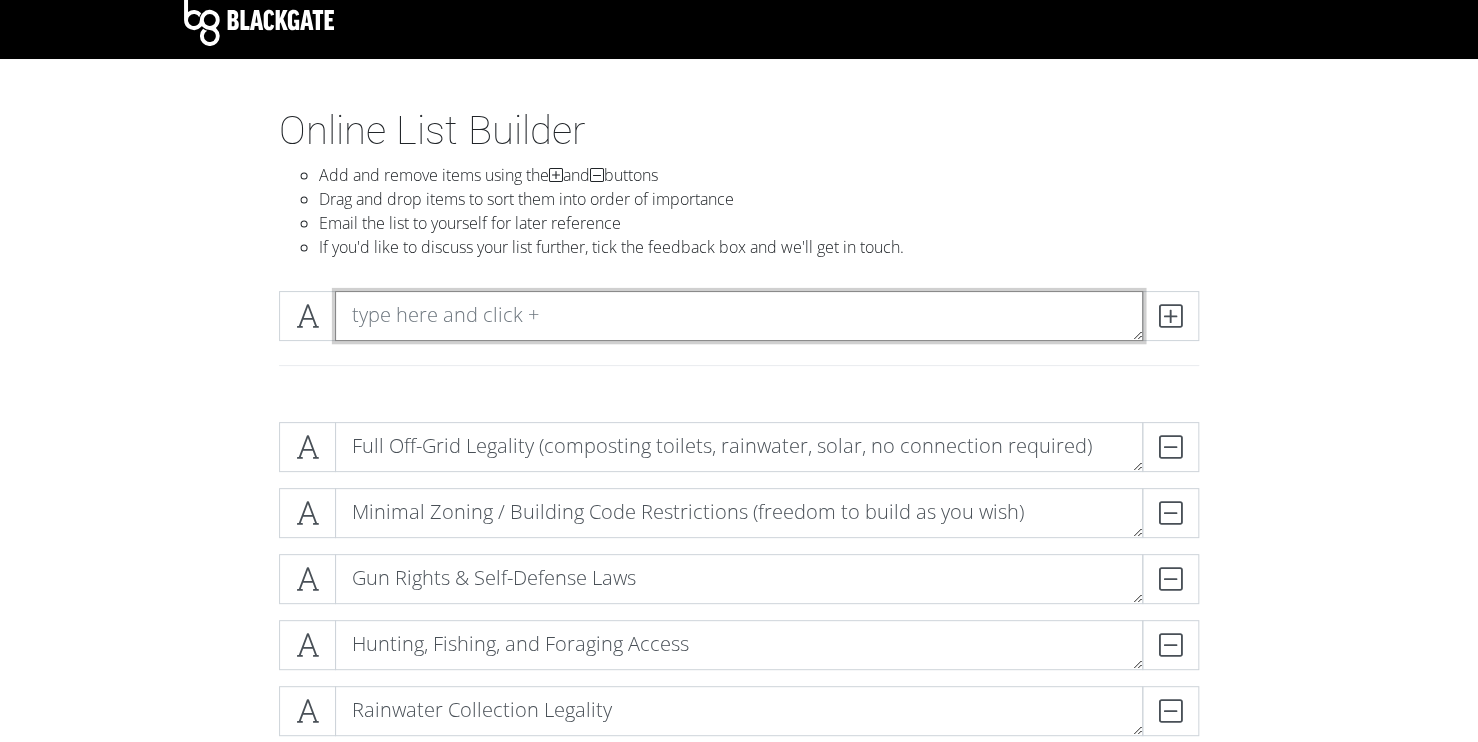 paste on "Freedom to Farm / Raise Animals Without Restrictions" 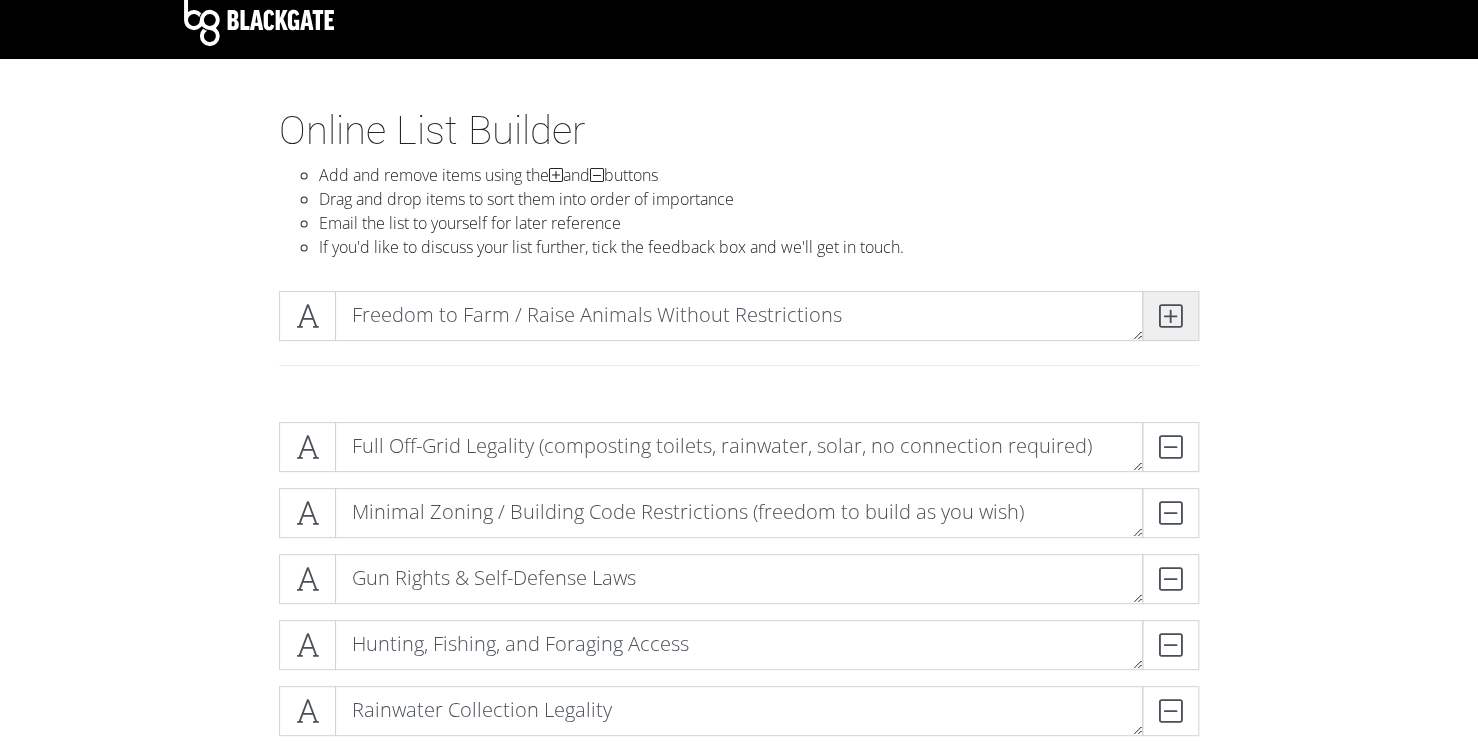 click at bounding box center (1170, 316) 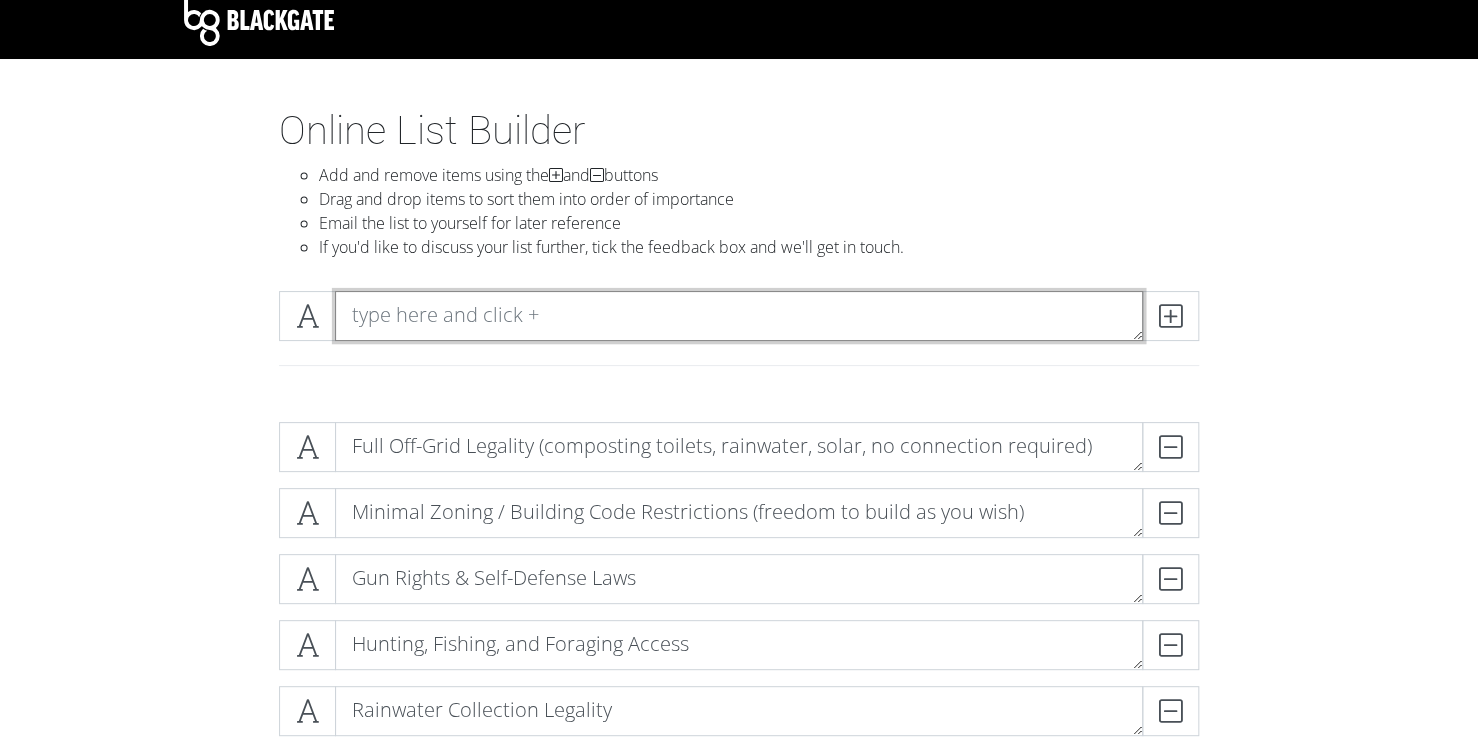 paste on "Extreme Privacy & Isolation Possible (hidden from roads, no neighbors nearby)" 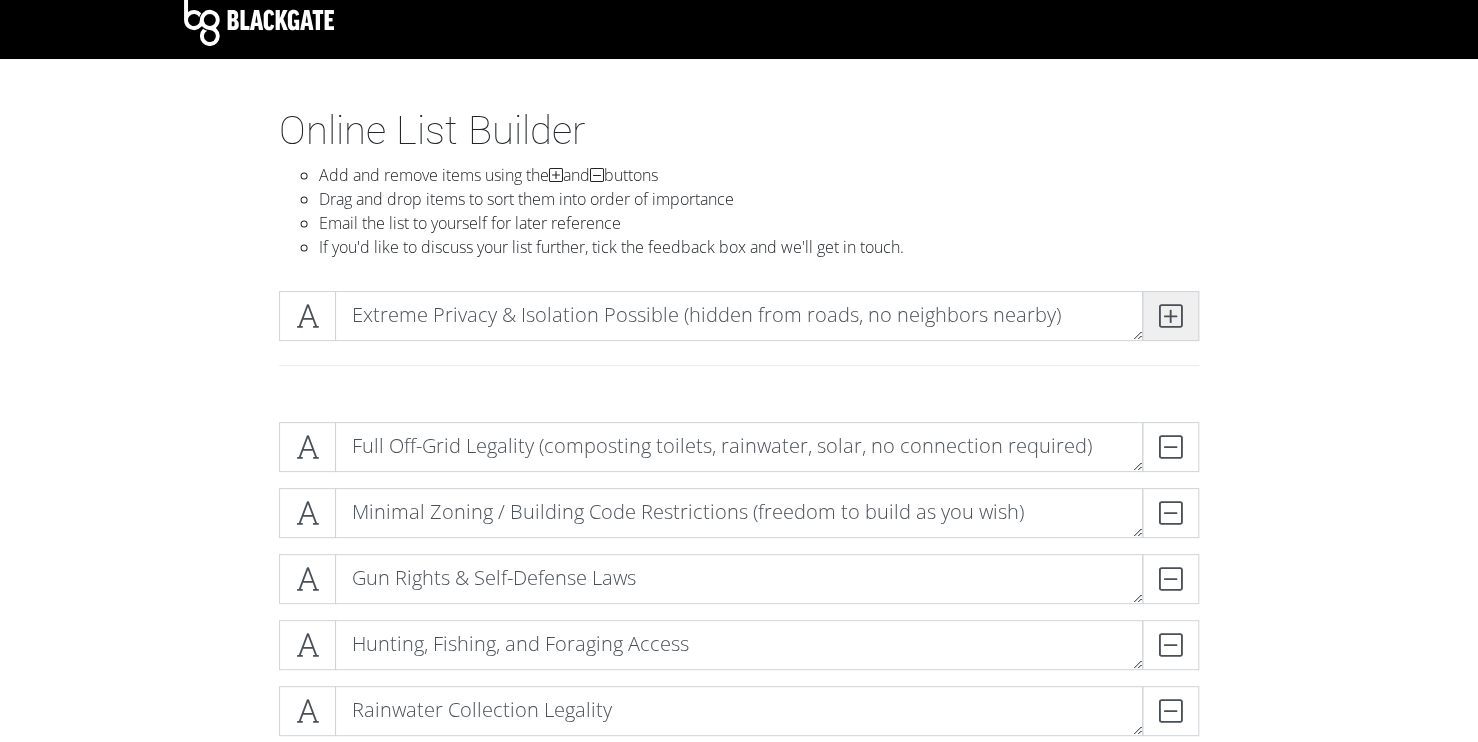 click at bounding box center (1170, 316) 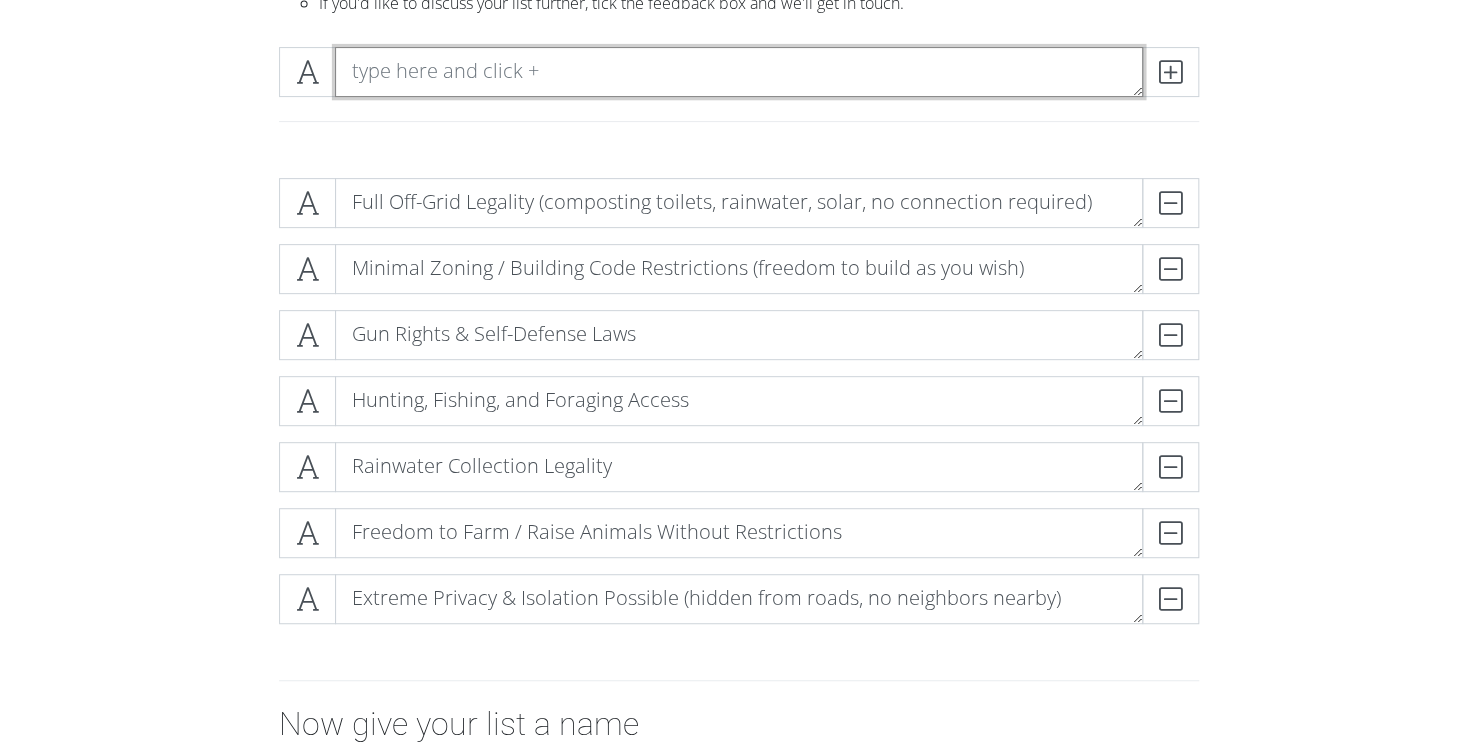 scroll, scrollTop: 144, scrollLeft: 0, axis: vertical 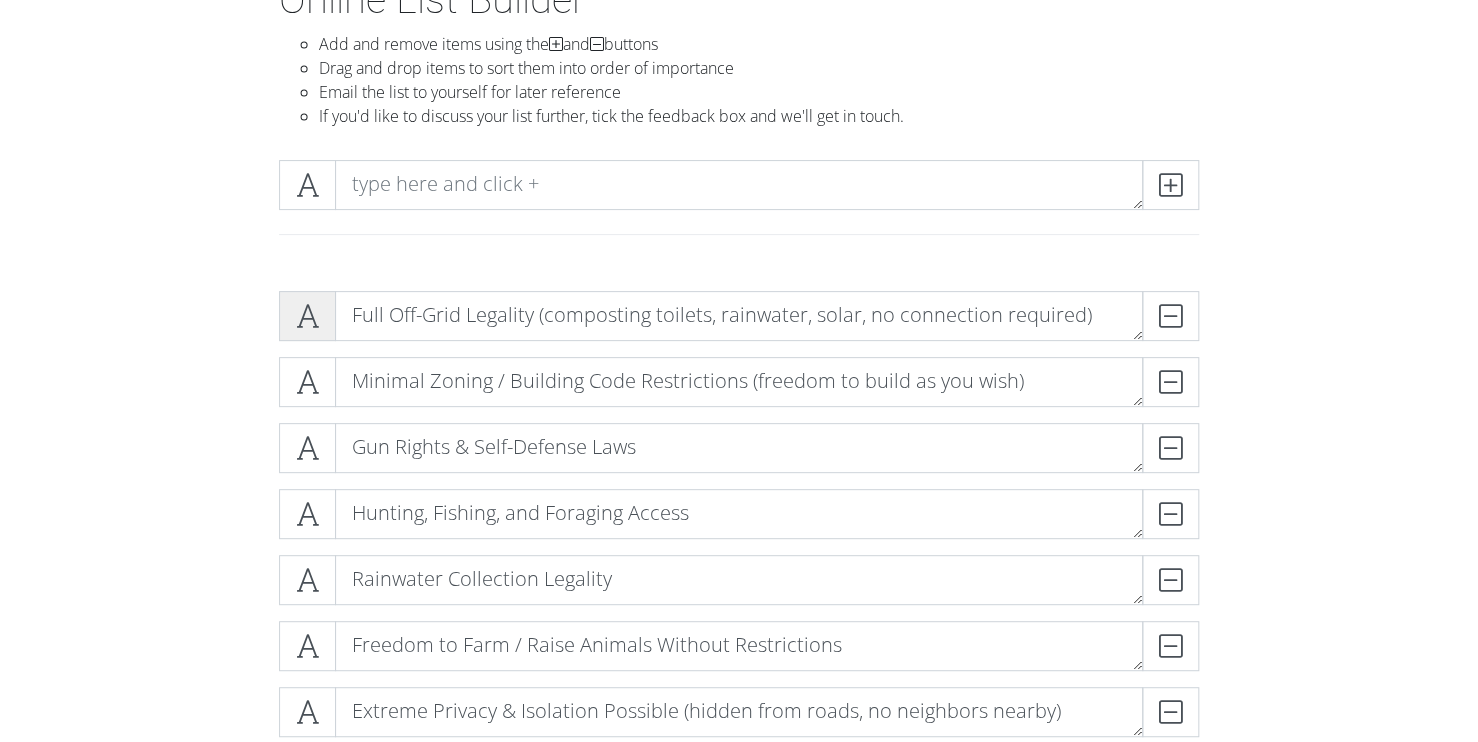 click at bounding box center [307, 316] 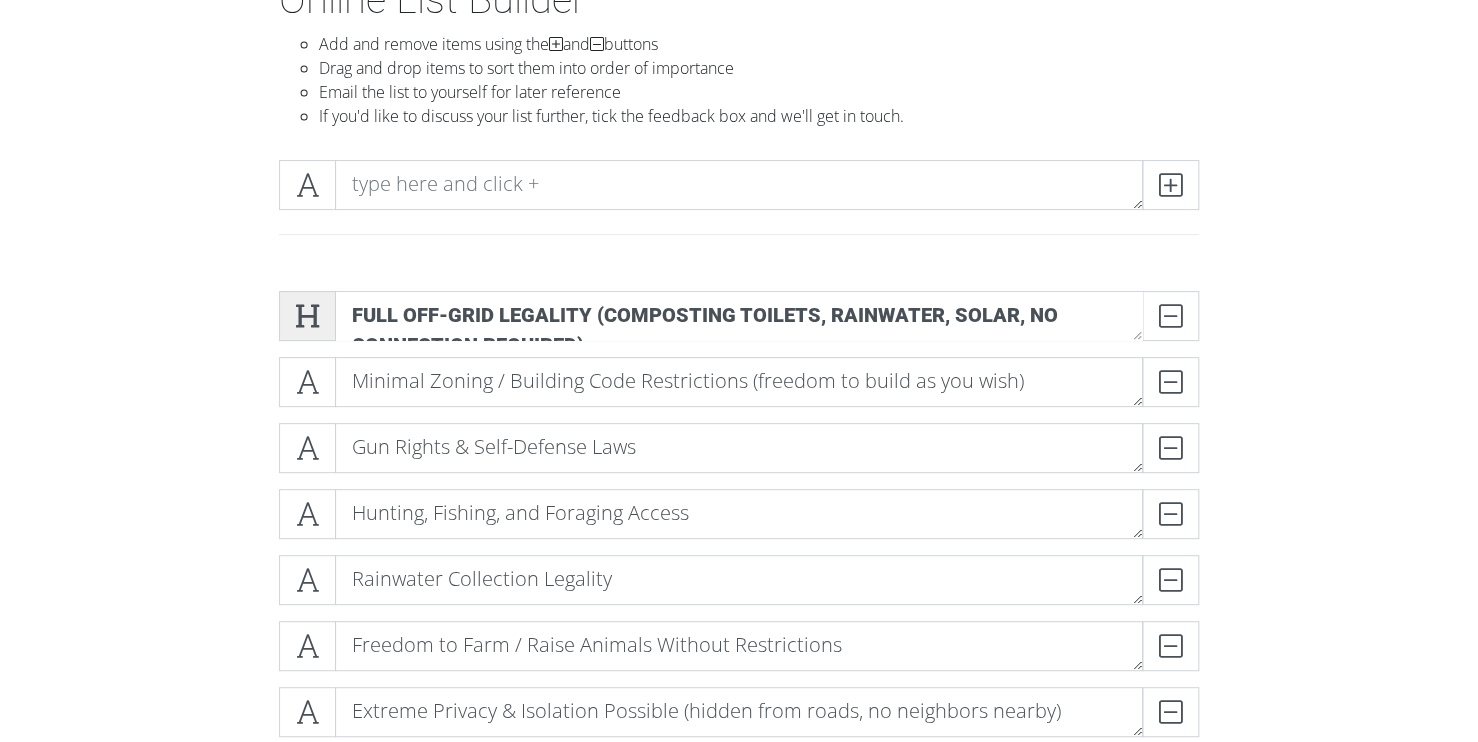 click at bounding box center [307, 316] 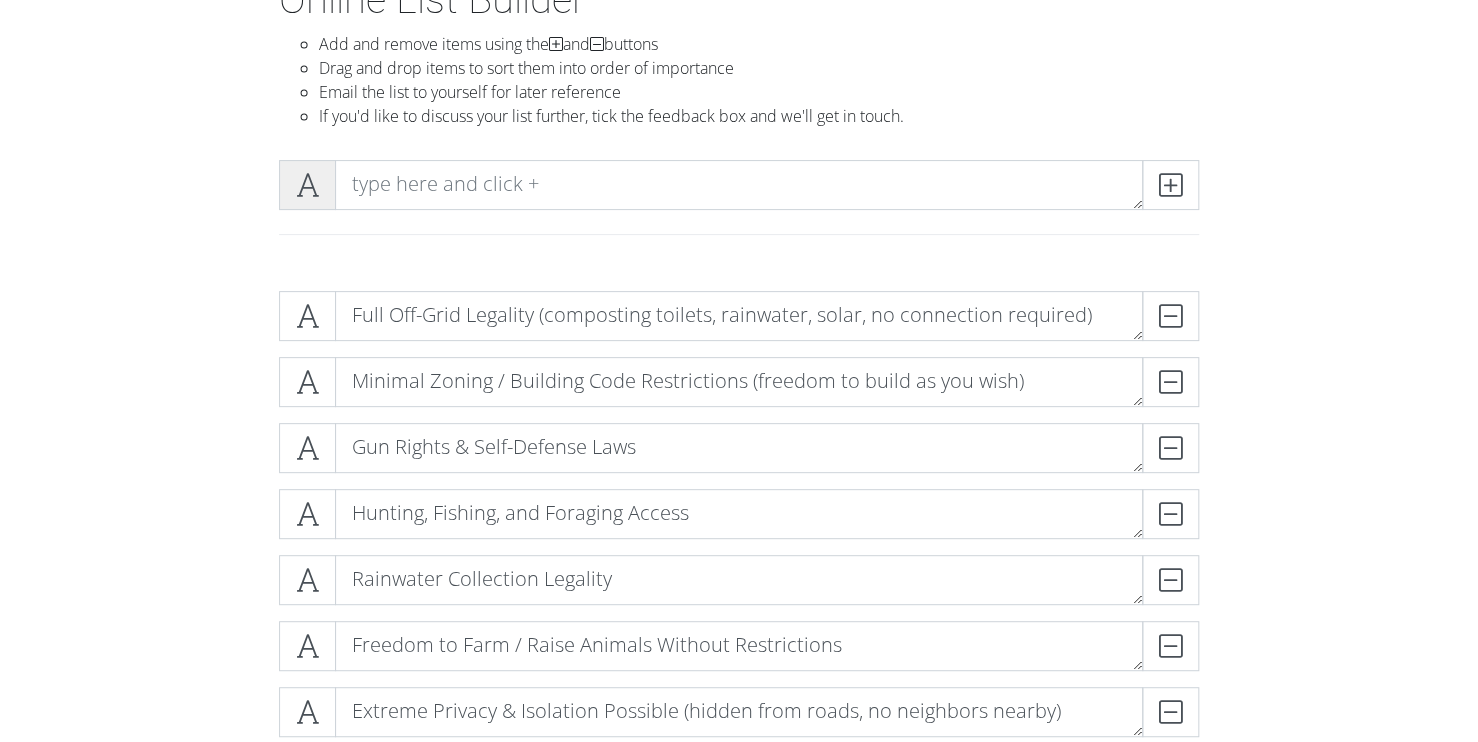 click at bounding box center [307, 185] 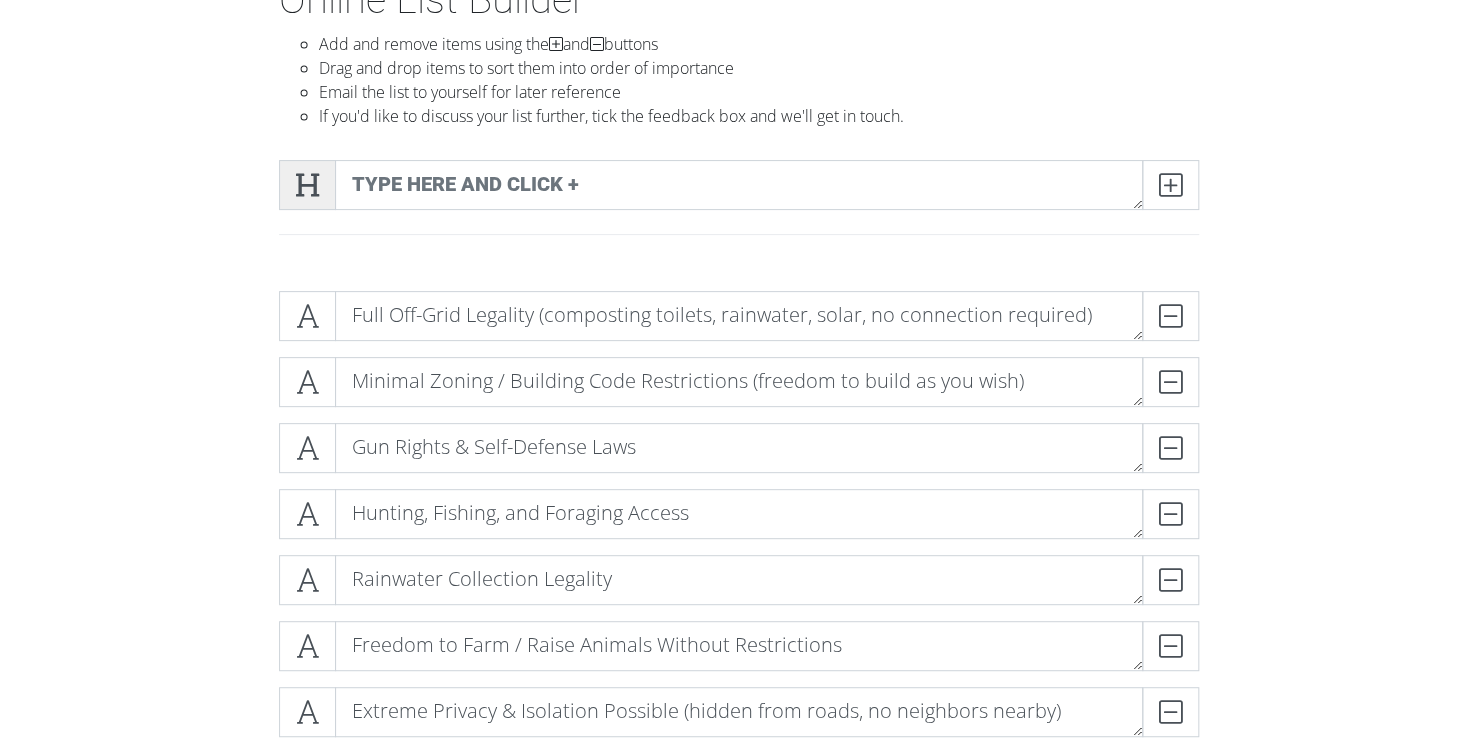 click at bounding box center (307, 185) 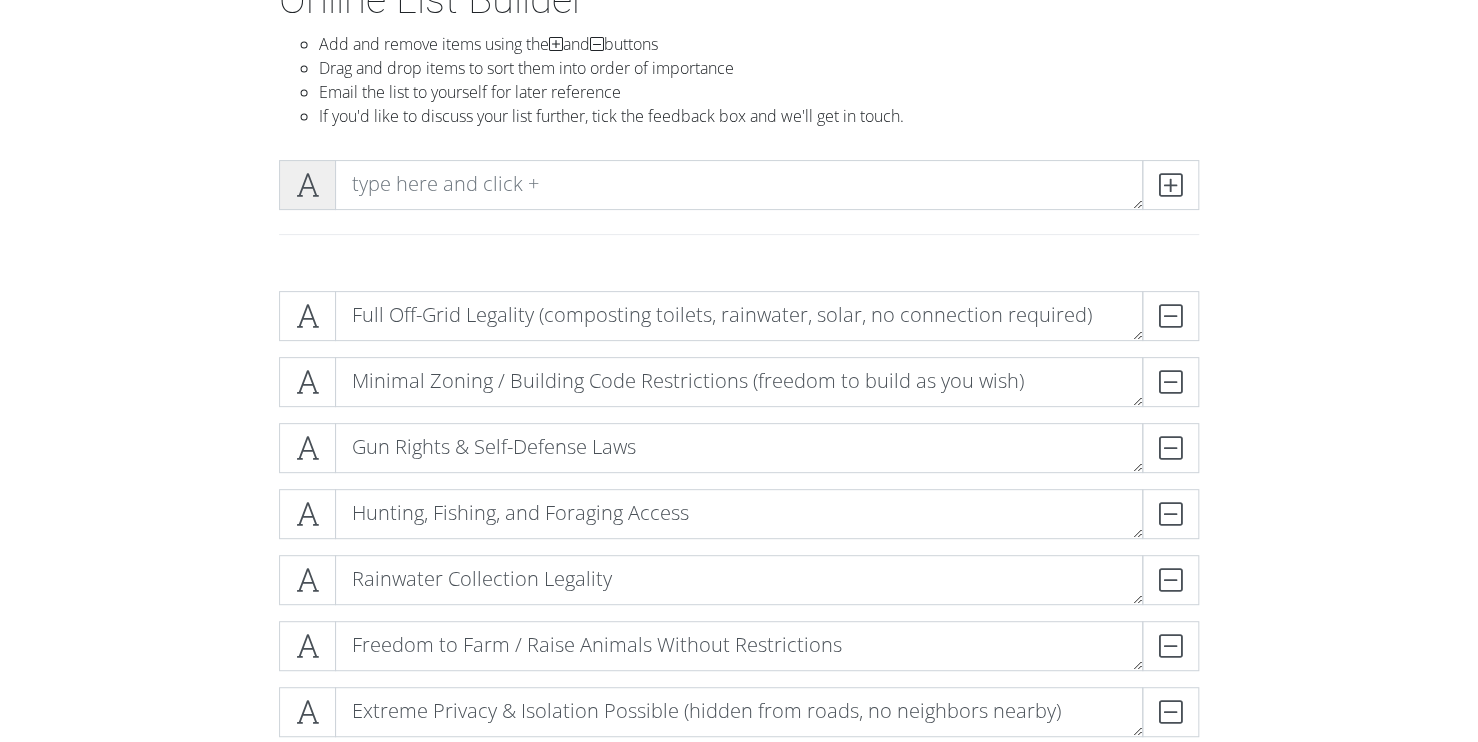 click at bounding box center (307, 185) 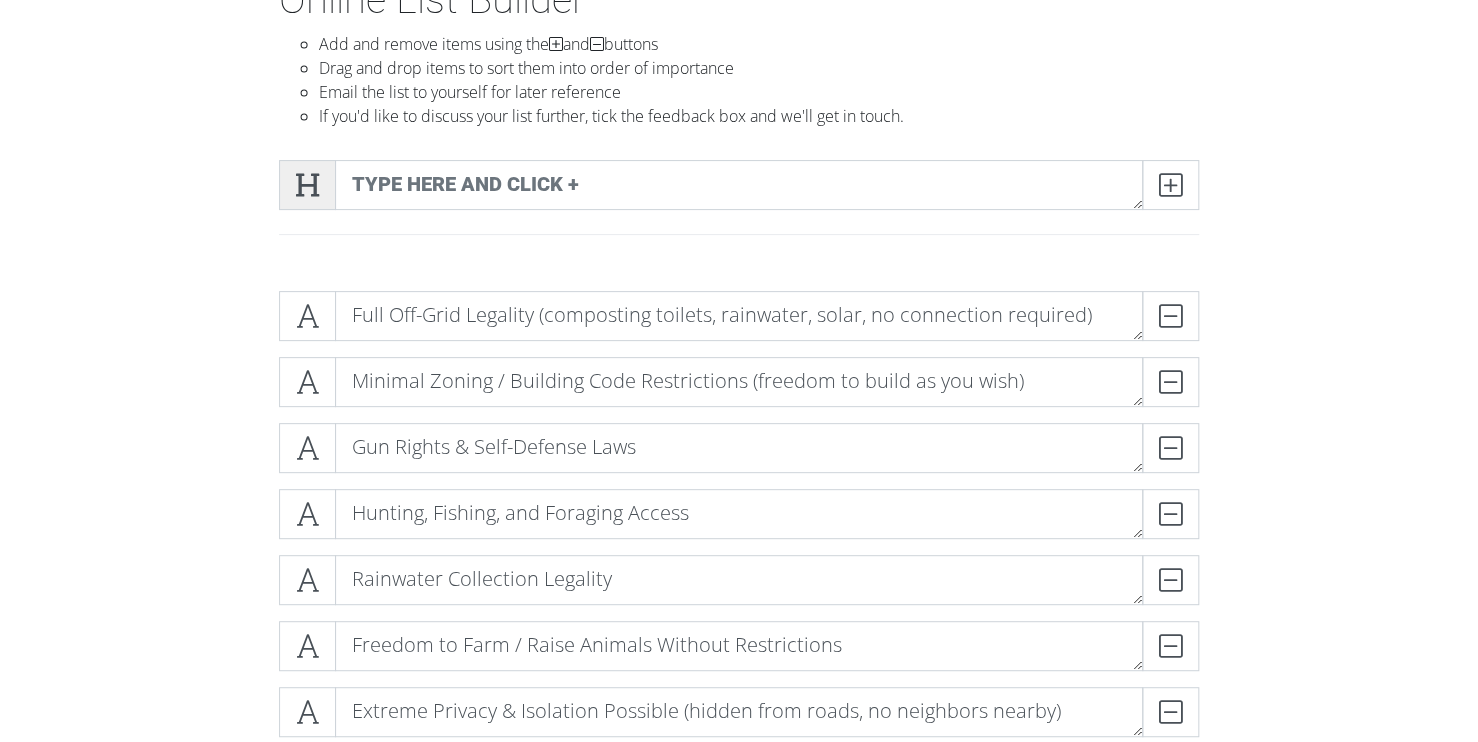 click at bounding box center (307, 185) 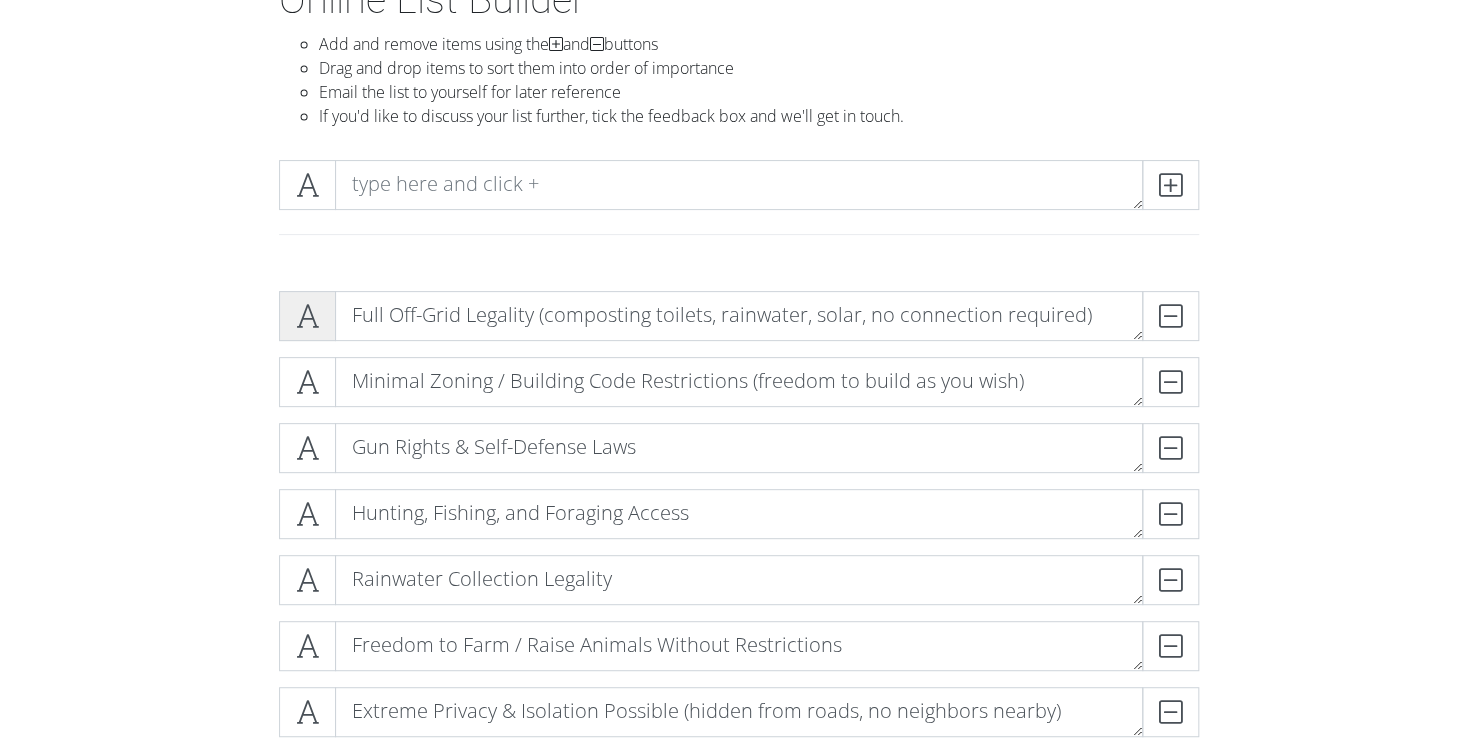 click at bounding box center [307, 316] 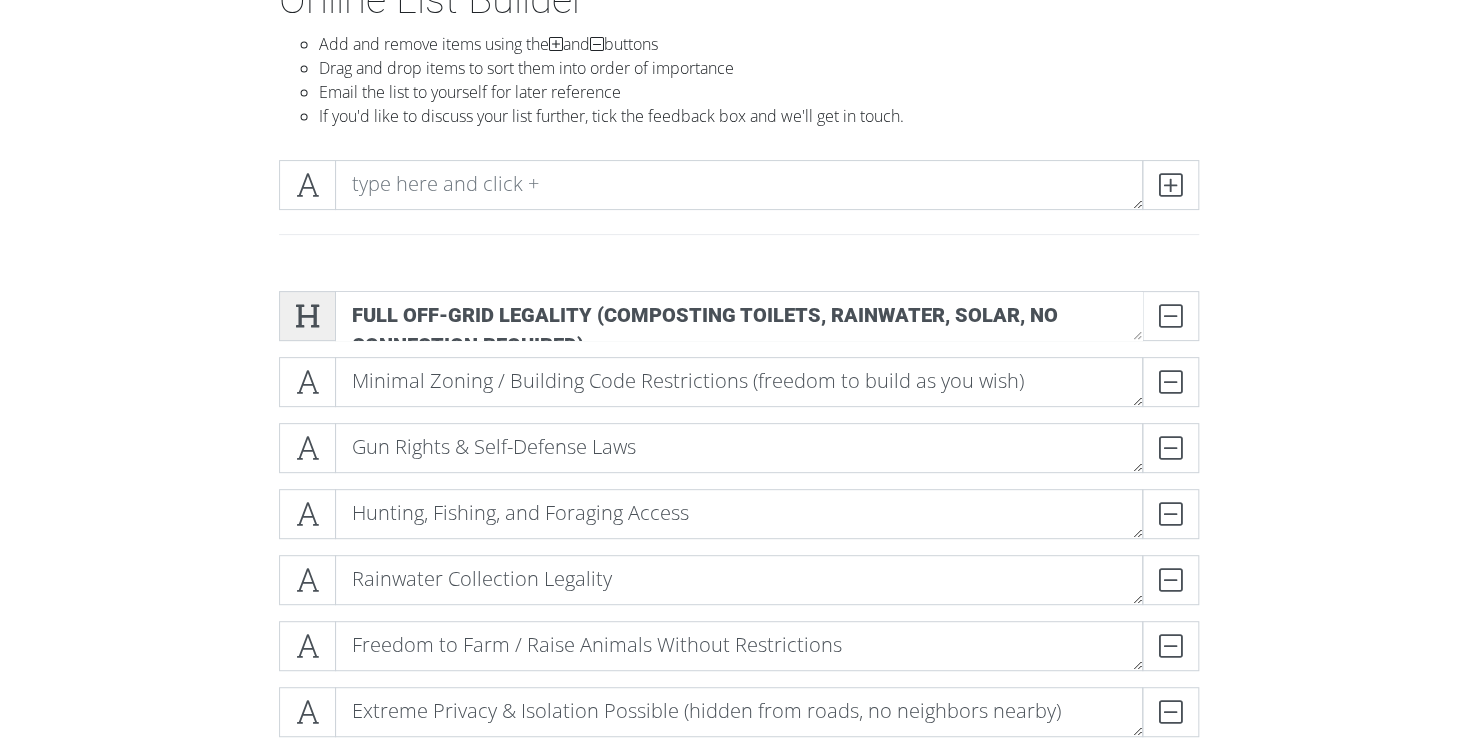 click at bounding box center (307, 316) 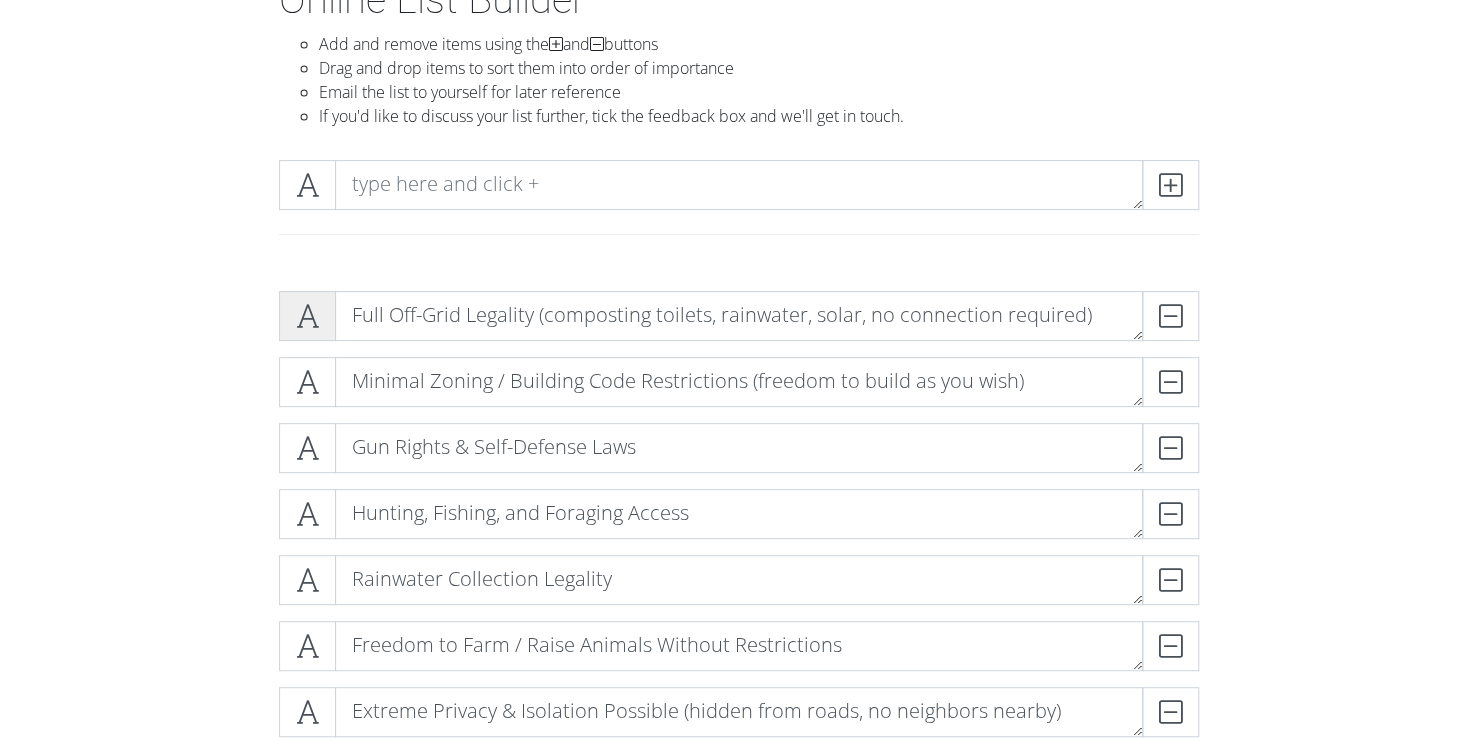 click at bounding box center (307, 316) 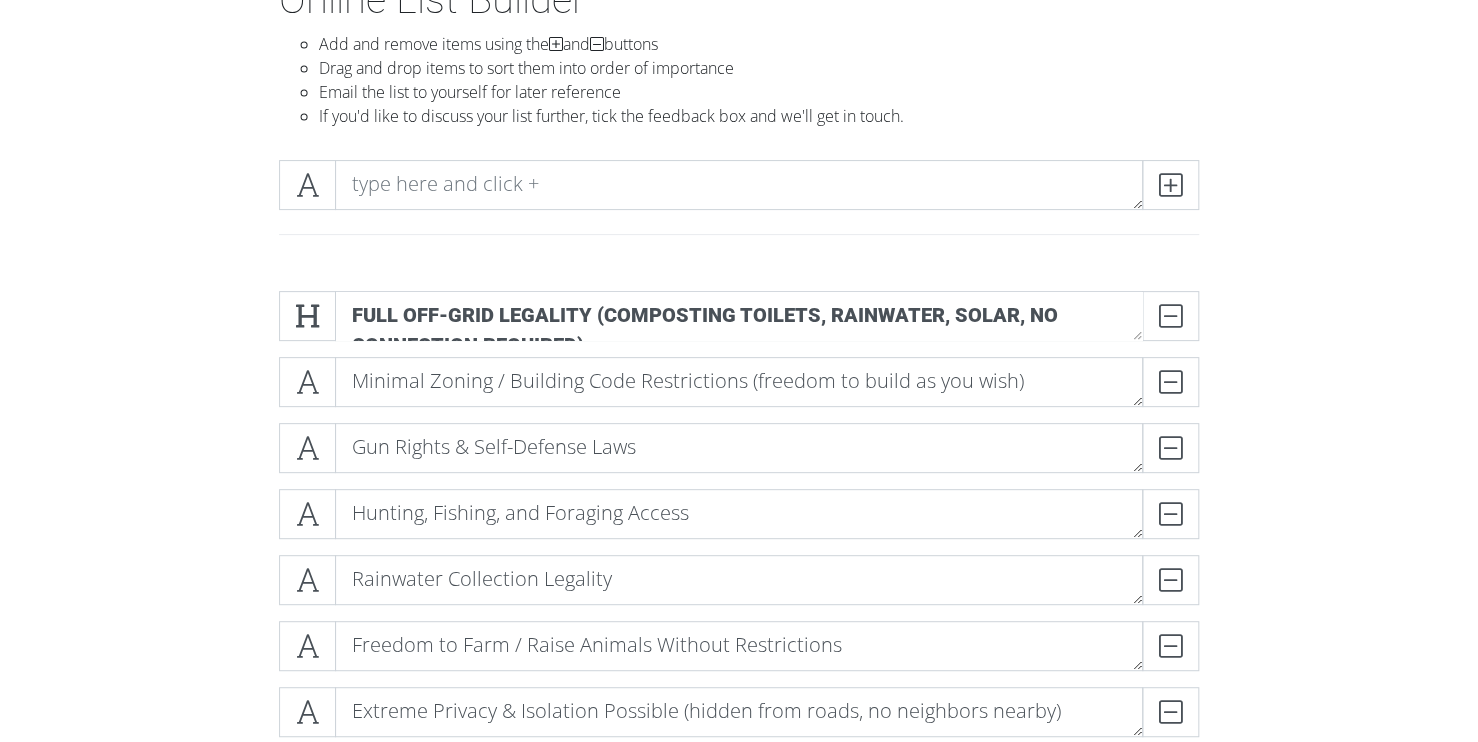 scroll, scrollTop: 0, scrollLeft: 0, axis: both 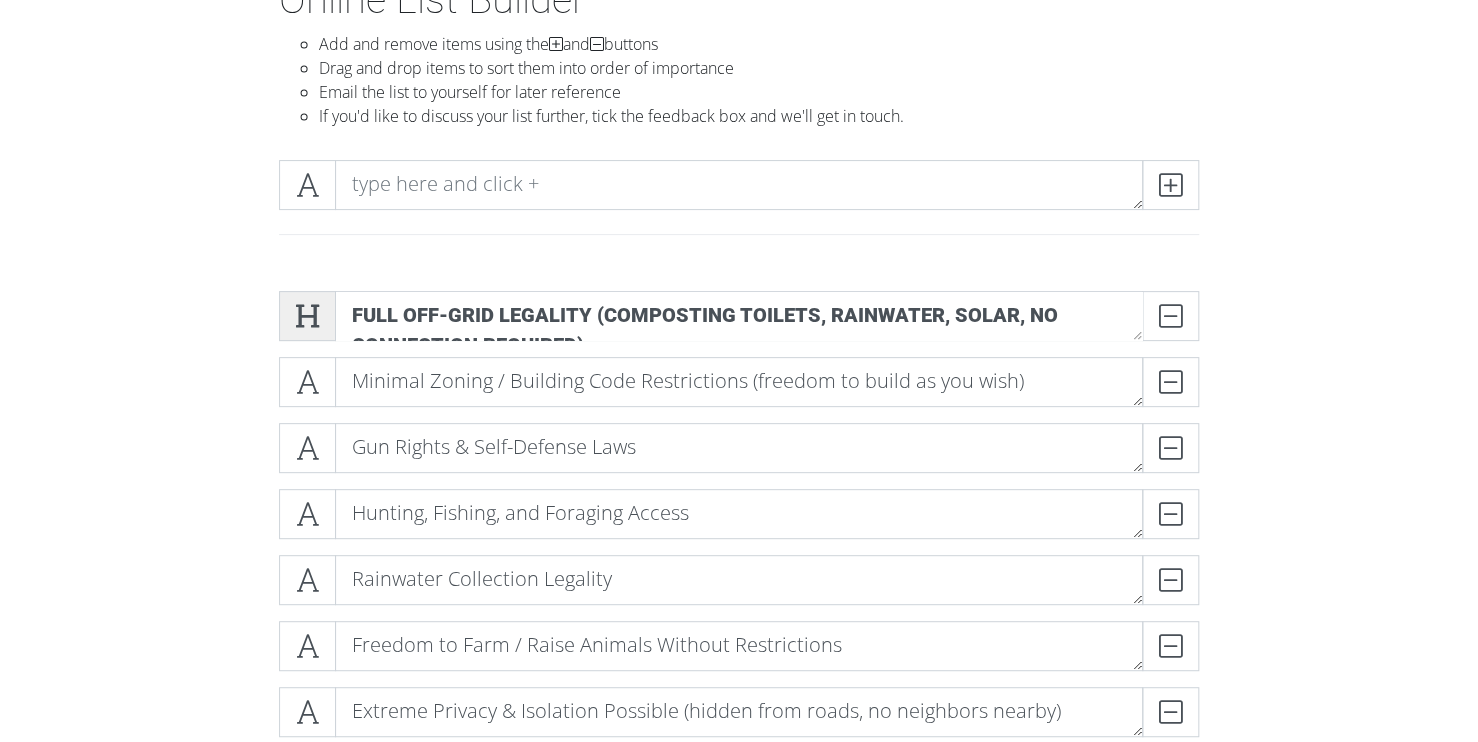 click at bounding box center [307, 316] 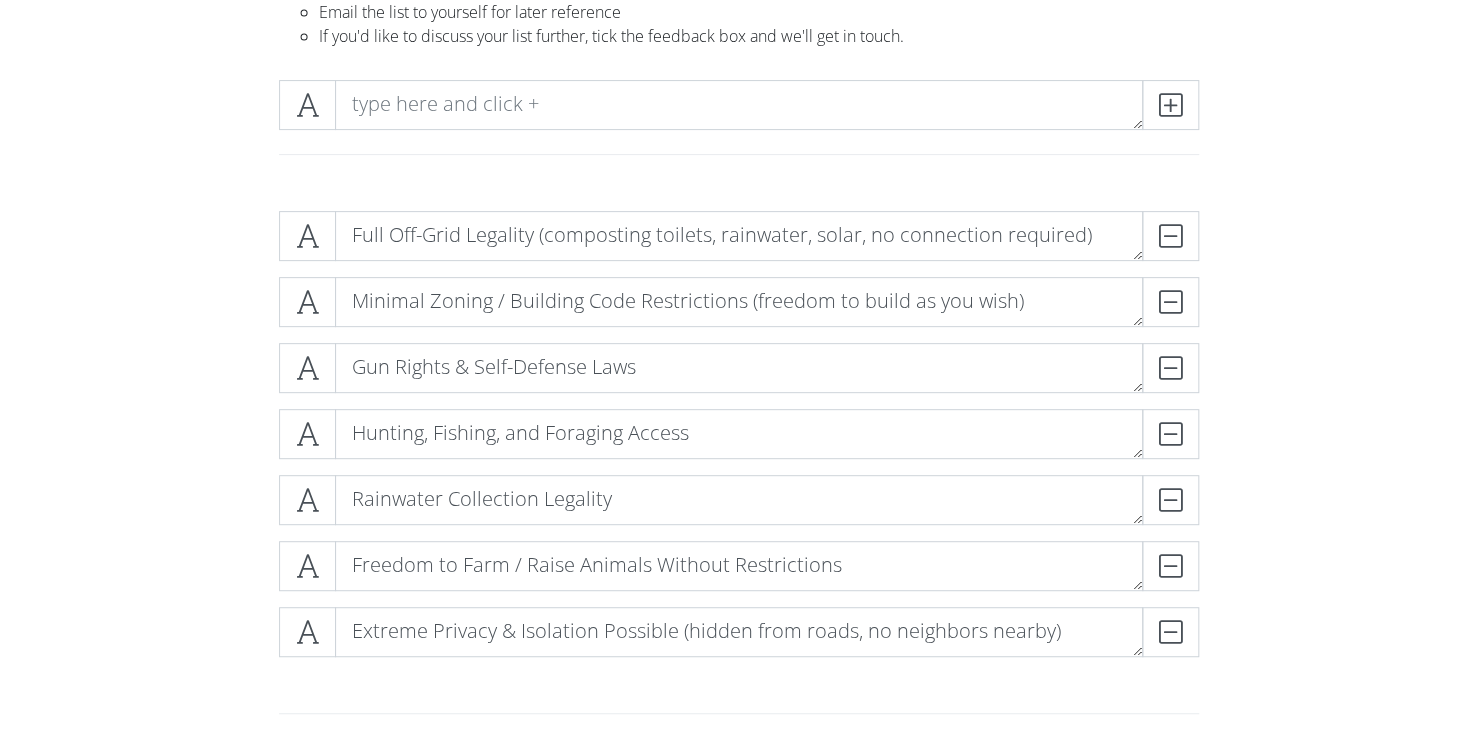 scroll, scrollTop: 52, scrollLeft: 0, axis: vertical 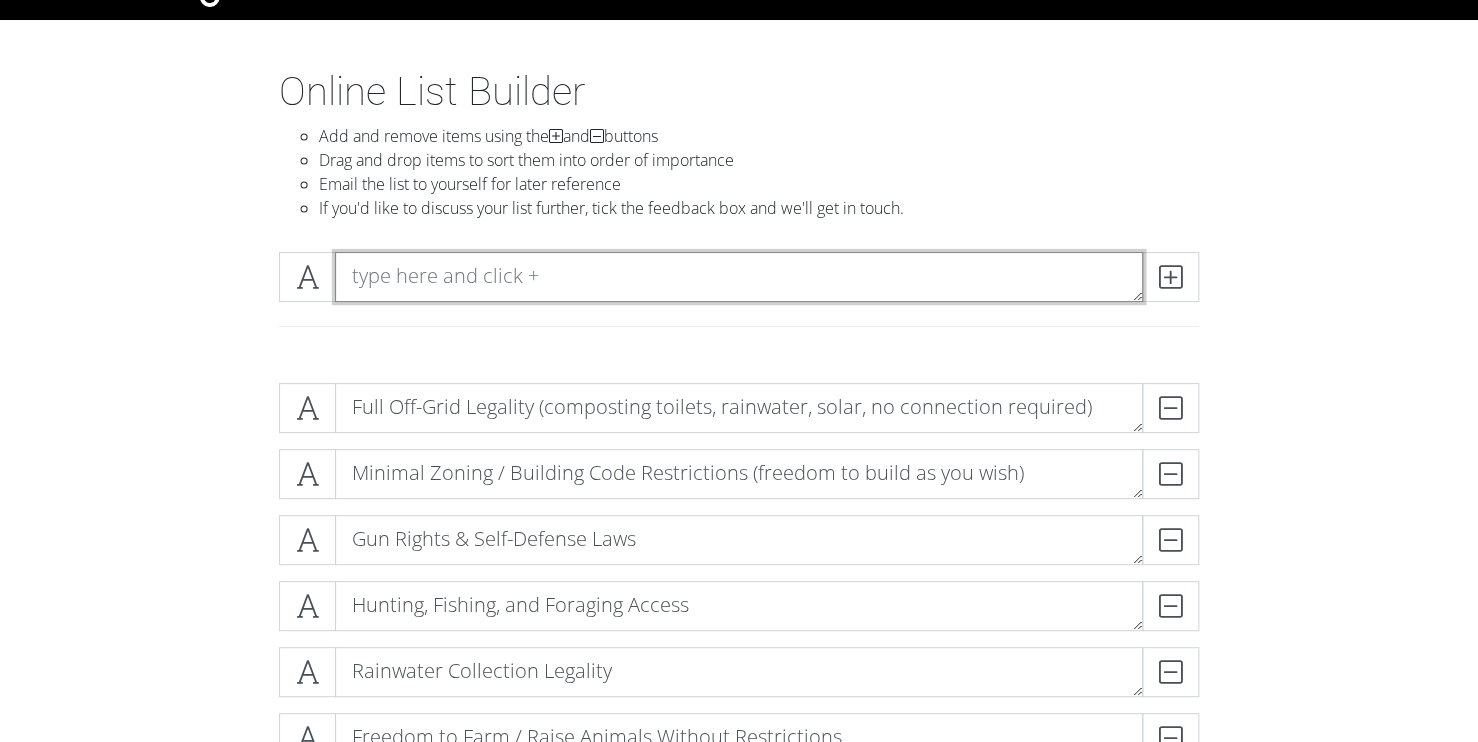 click at bounding box center [739, 277] 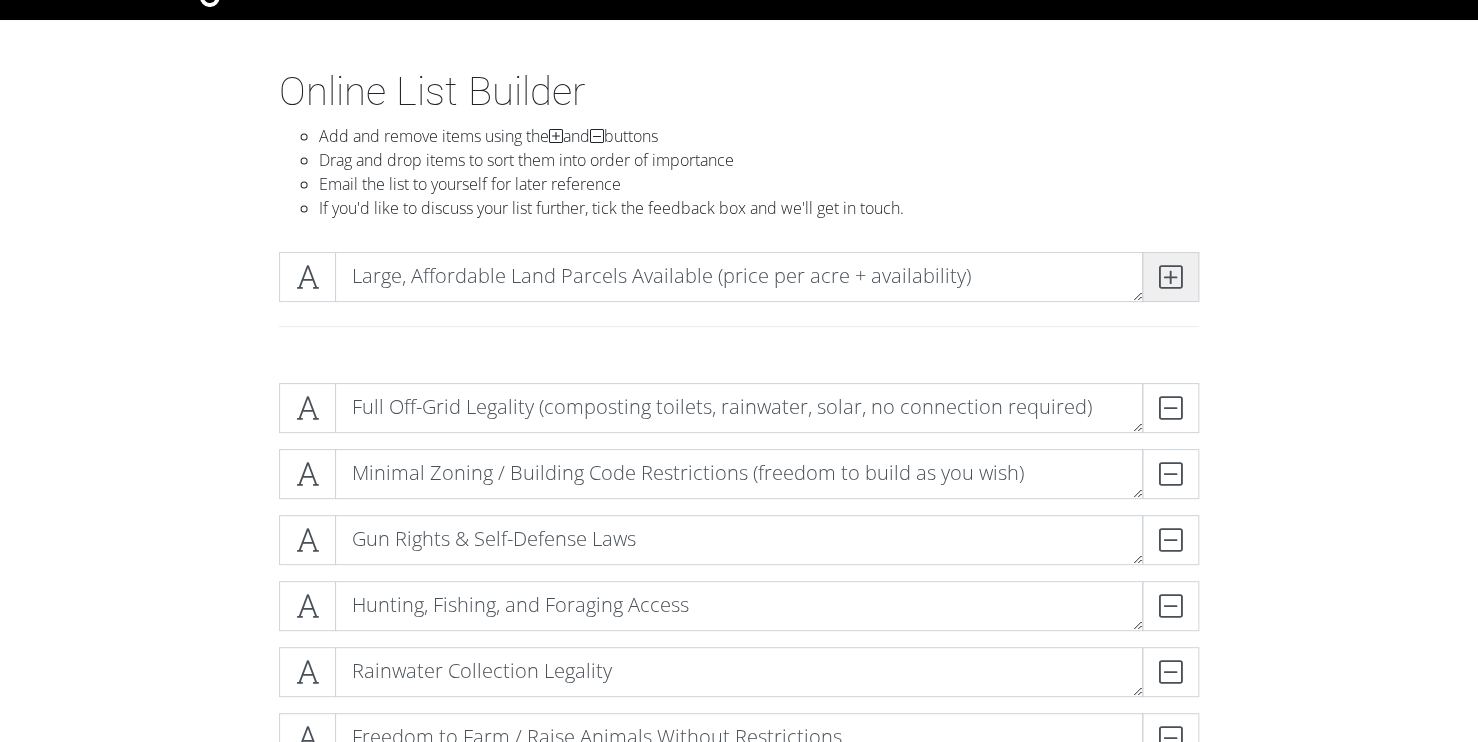 click at bounding box center (1170, 277) 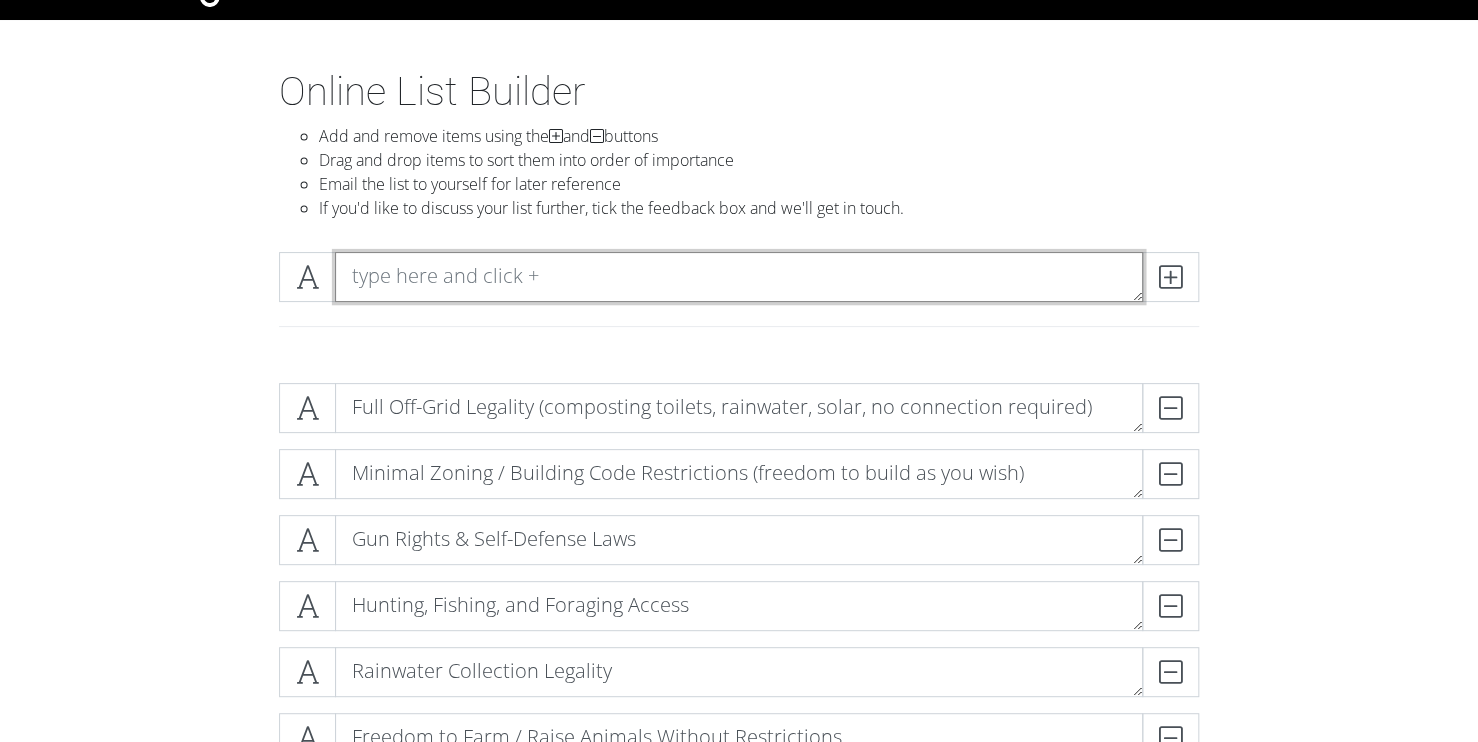 paste on "Forested / Mountainous Terrain (for natural cover, wood, beauty)" 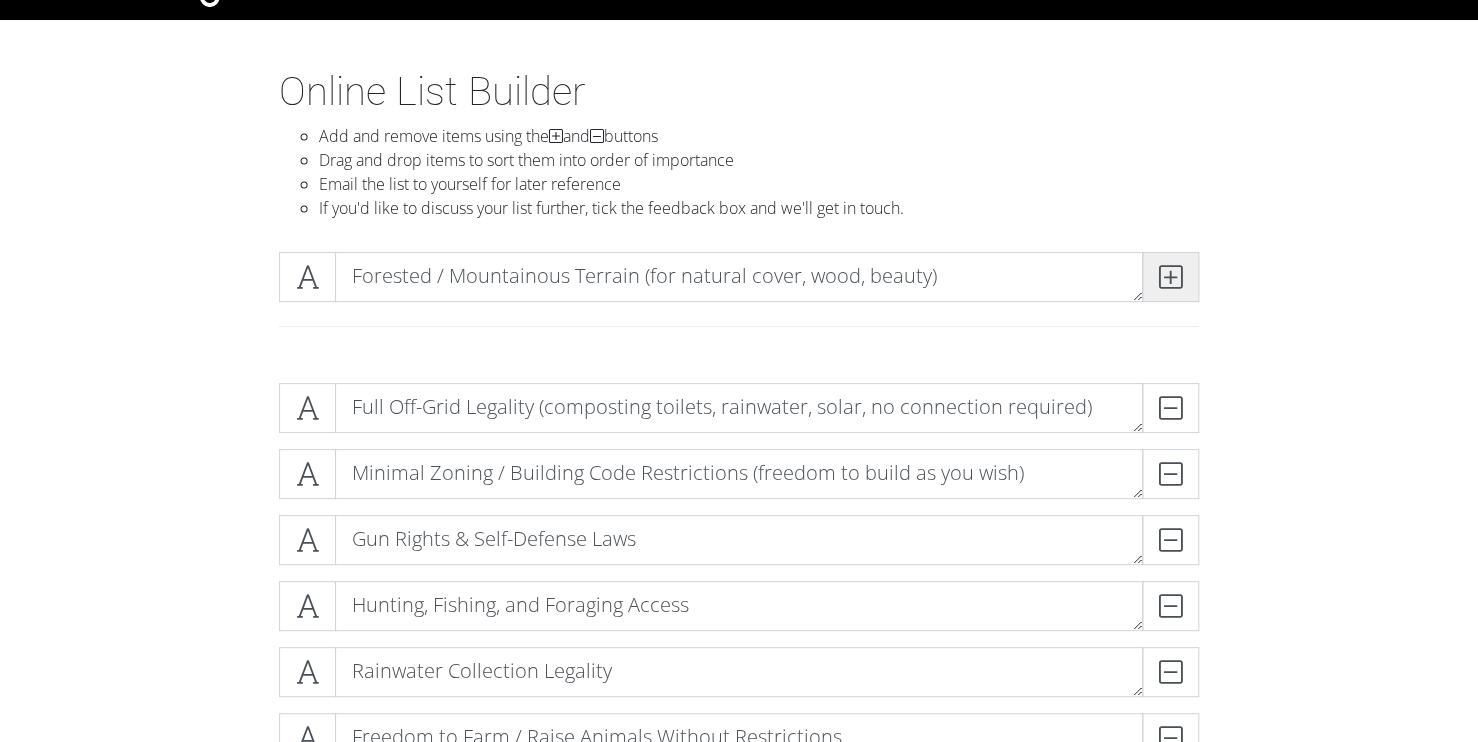 click at bounding box center (1170, 277) 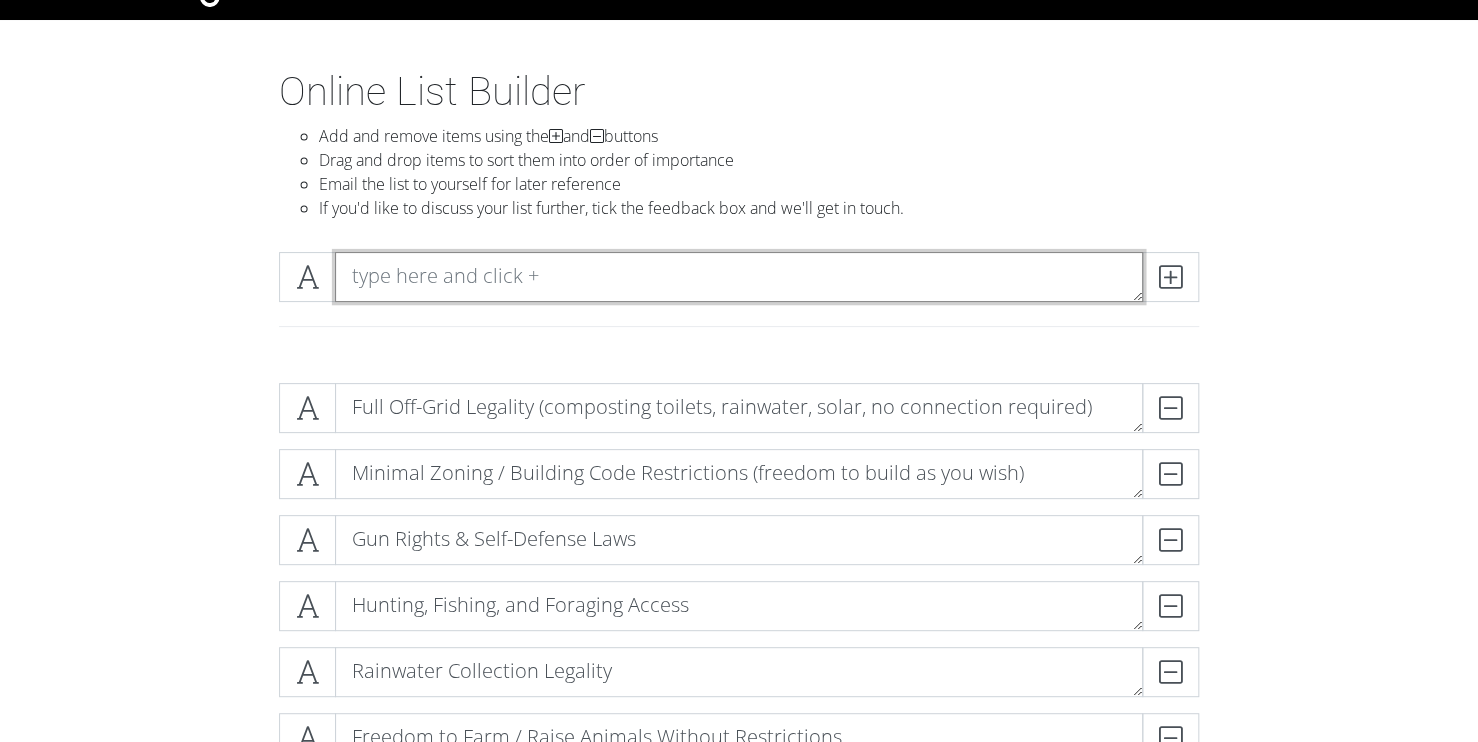 paste on "Natural Water Sources on Property (creeks, springs, wells, ponds)" 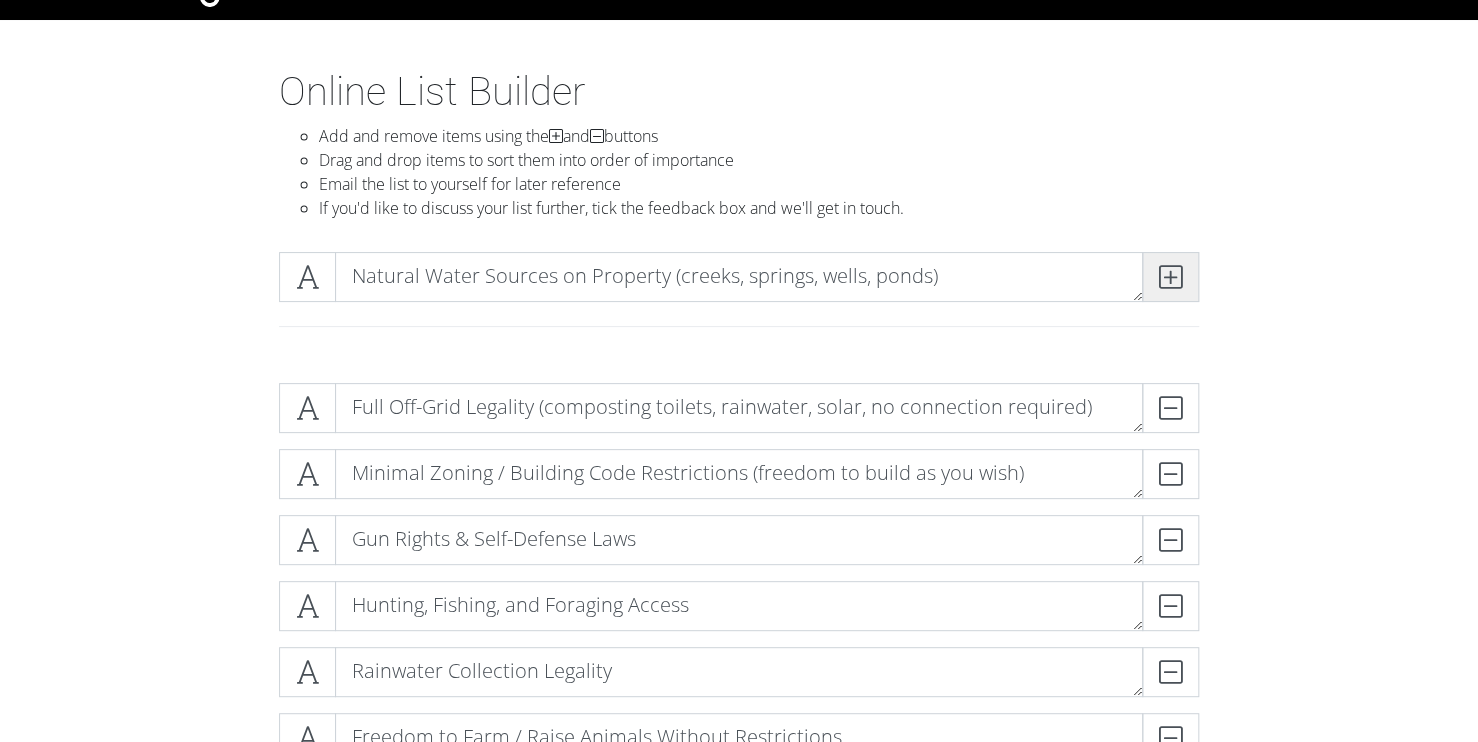 click at bounding box center [1170, 277] 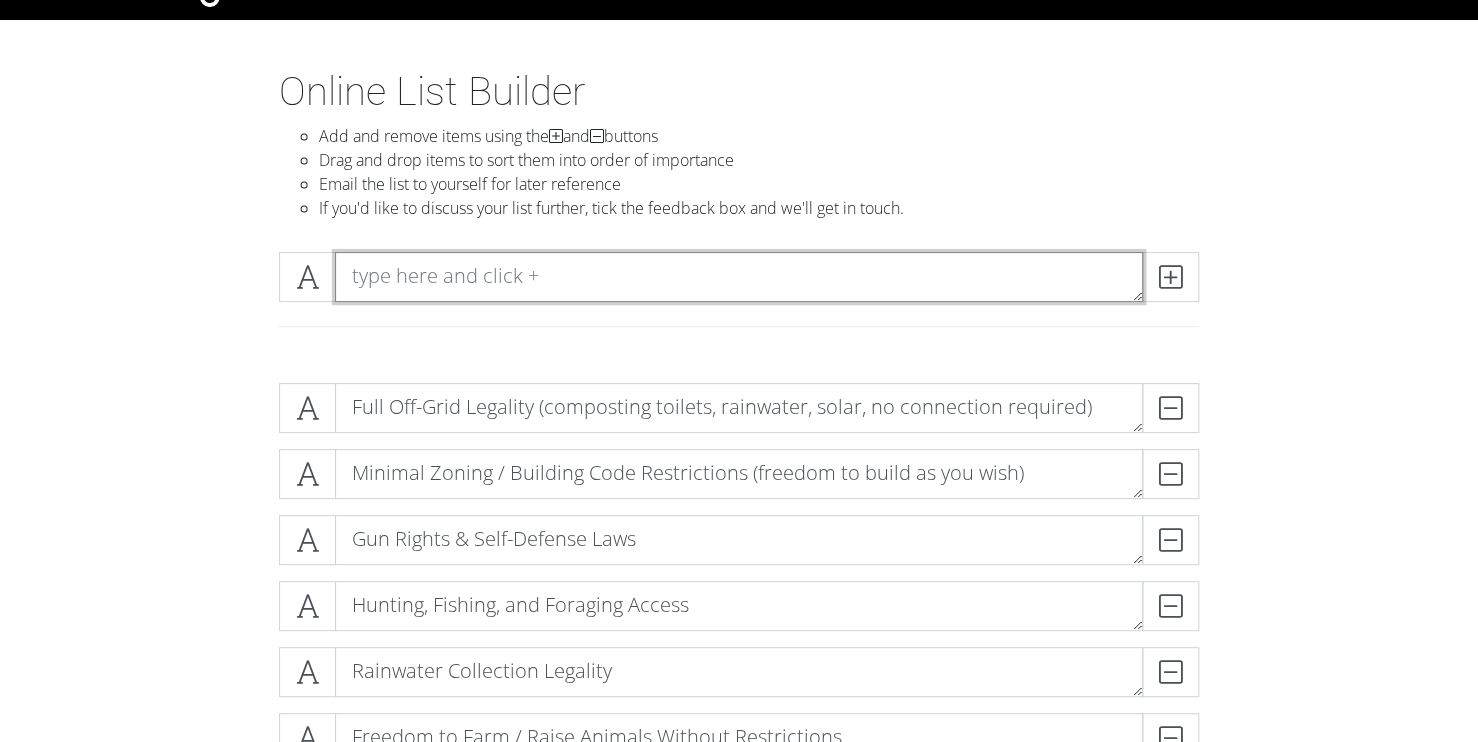 paste on "Low Property Taxes & Overall Cost of Living" 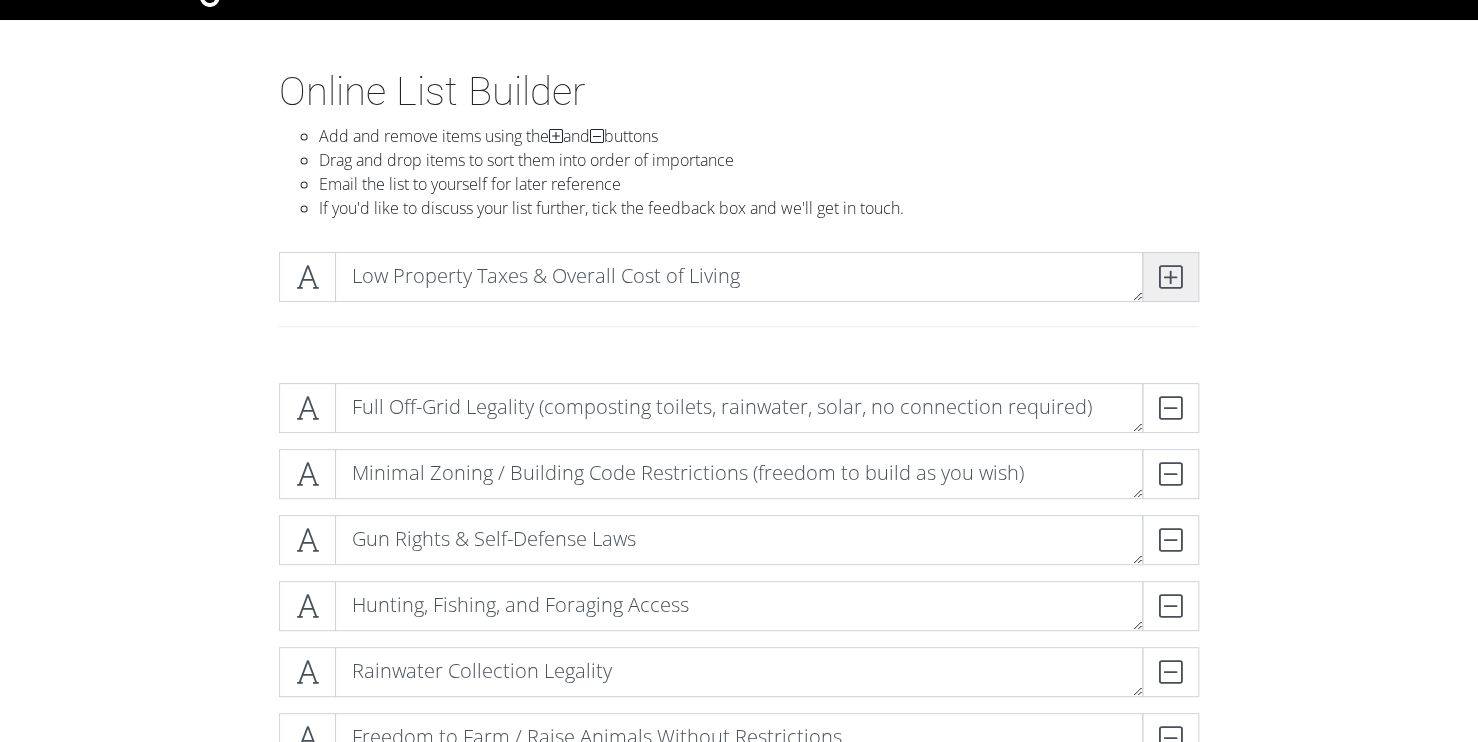 click at bounding box center (1170, 277) 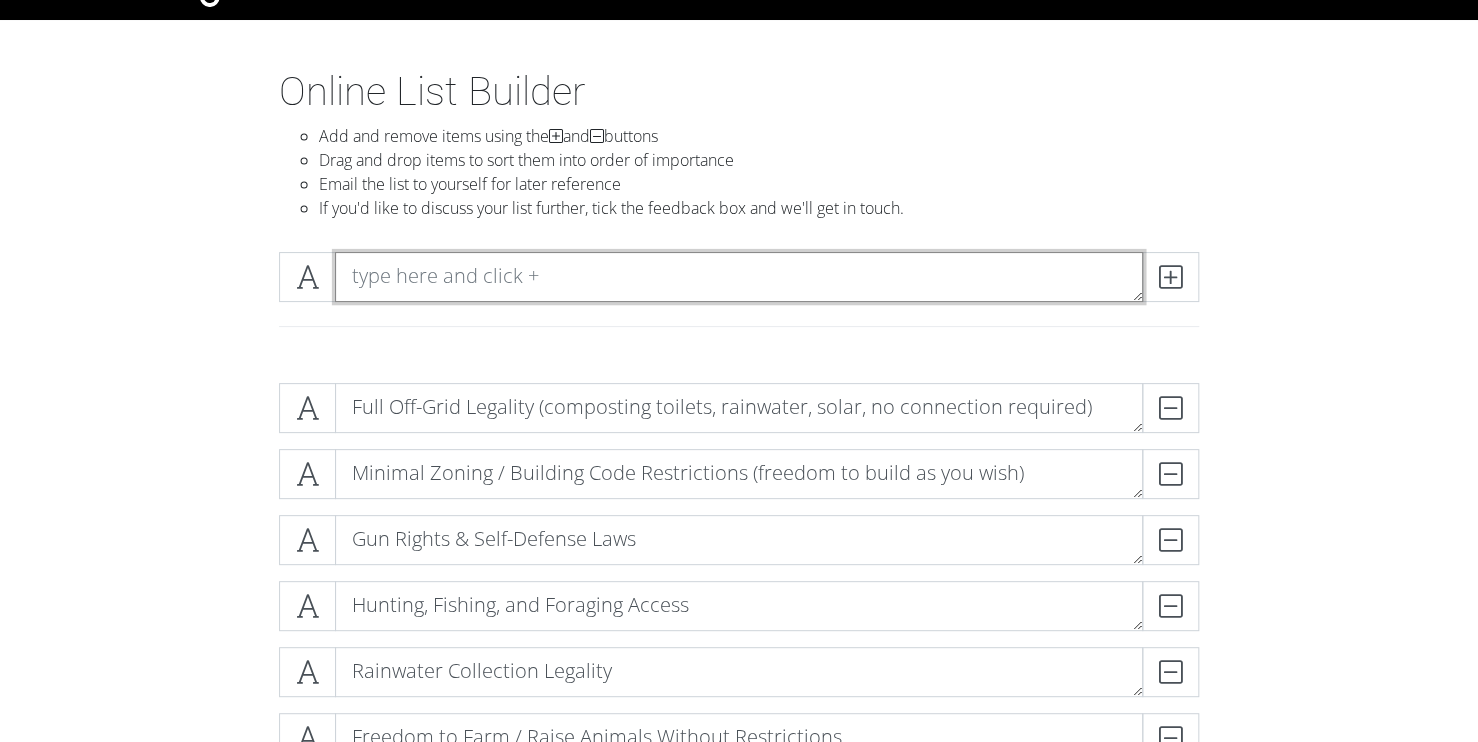 paste on "Cool Summers / No Extreme Heat" 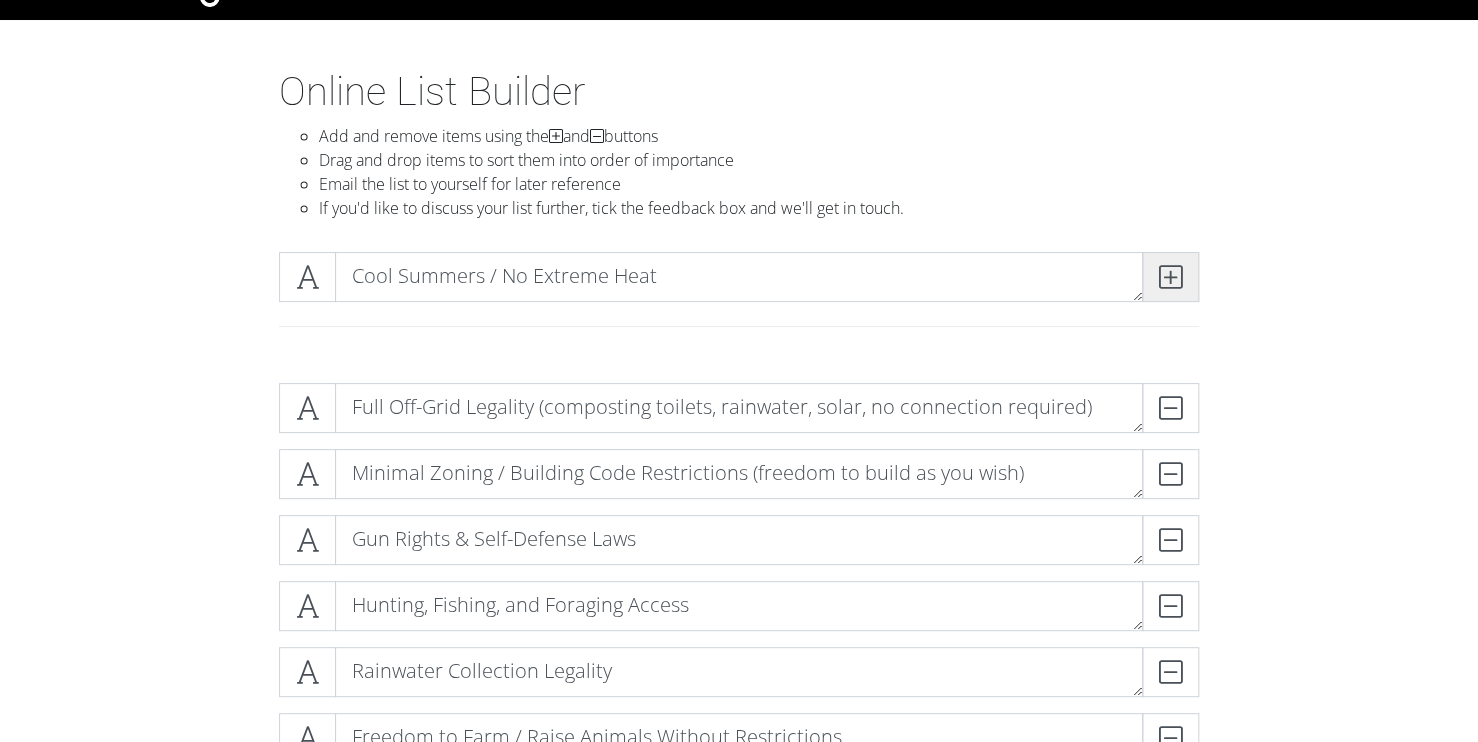 click at bounding box center (1170, 277) 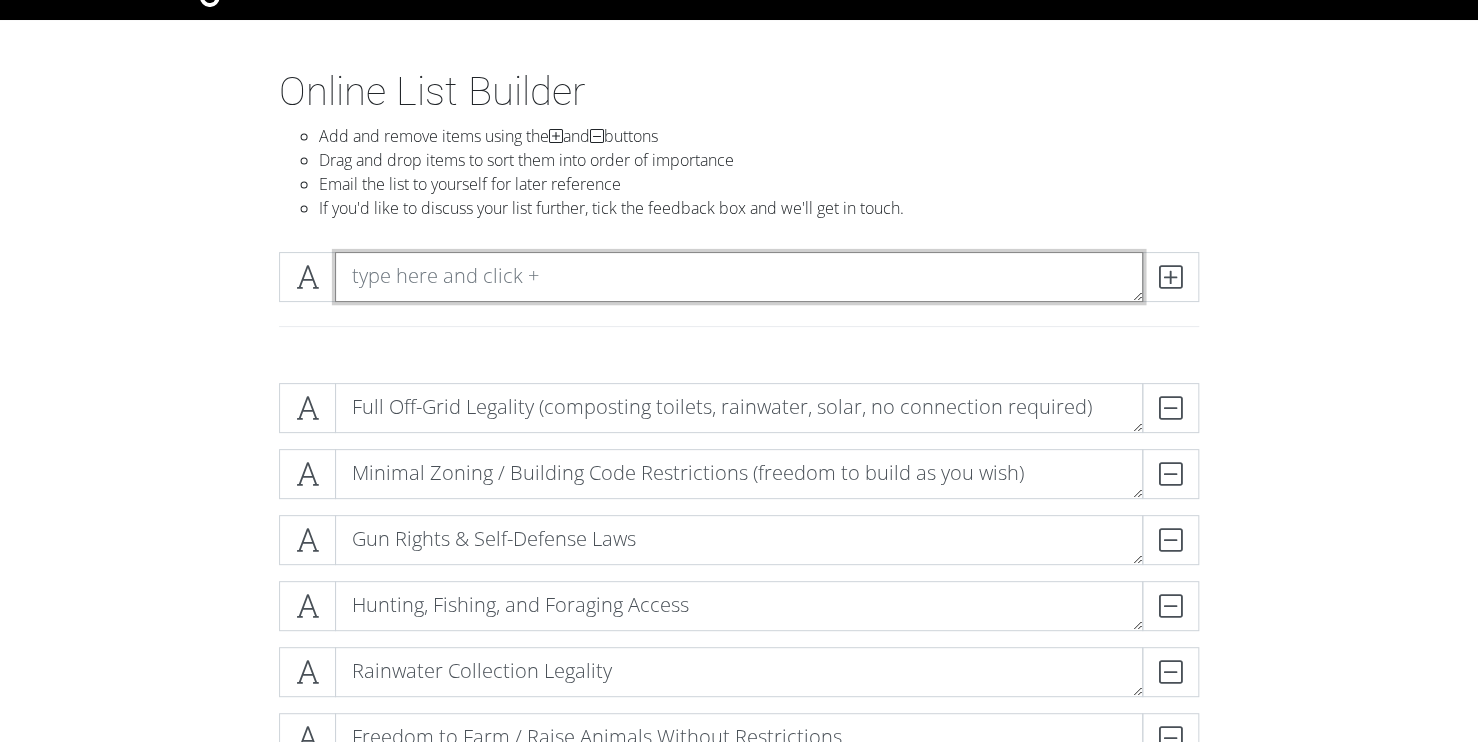 paste on "Mild or Manageable Winters (snow OK, but not life-threatening cold)" 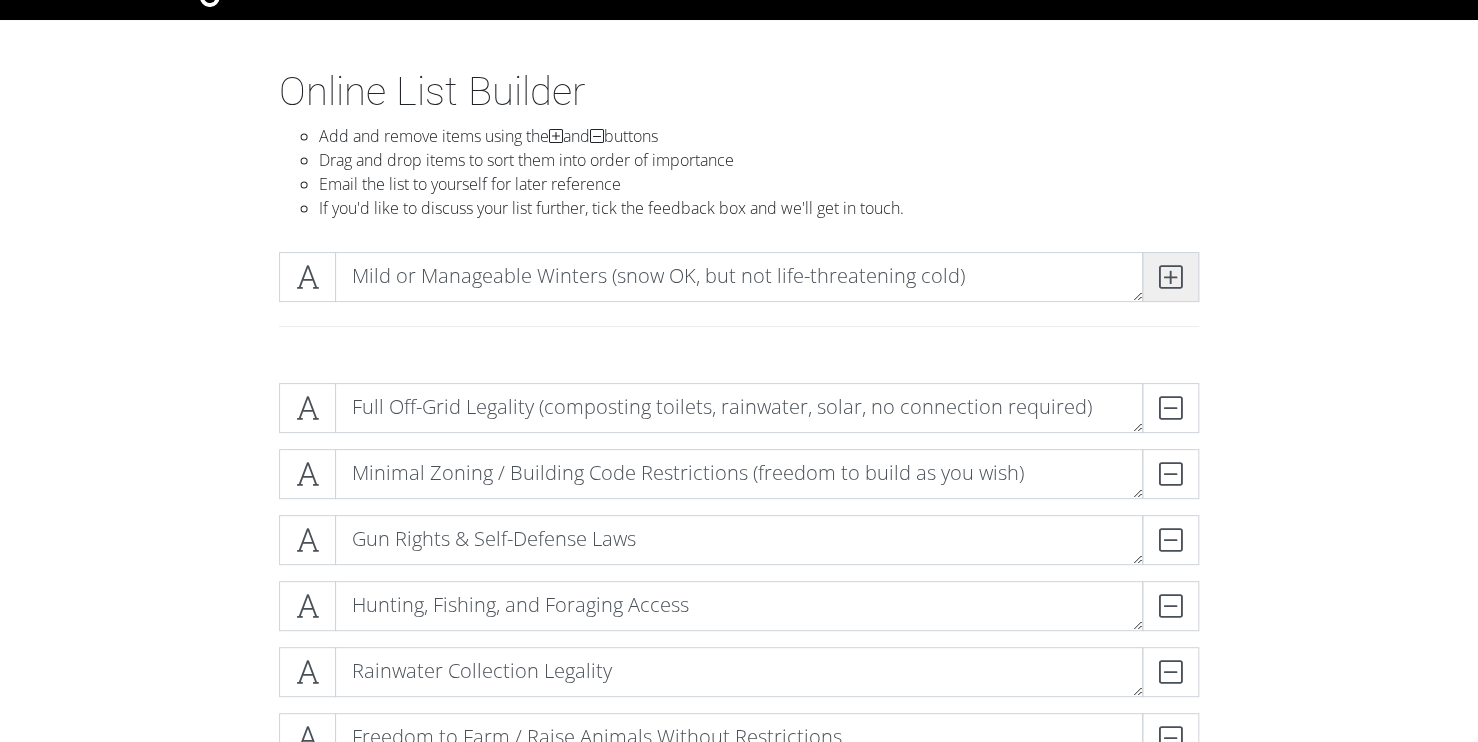 click at bounding box center [1170, 277] 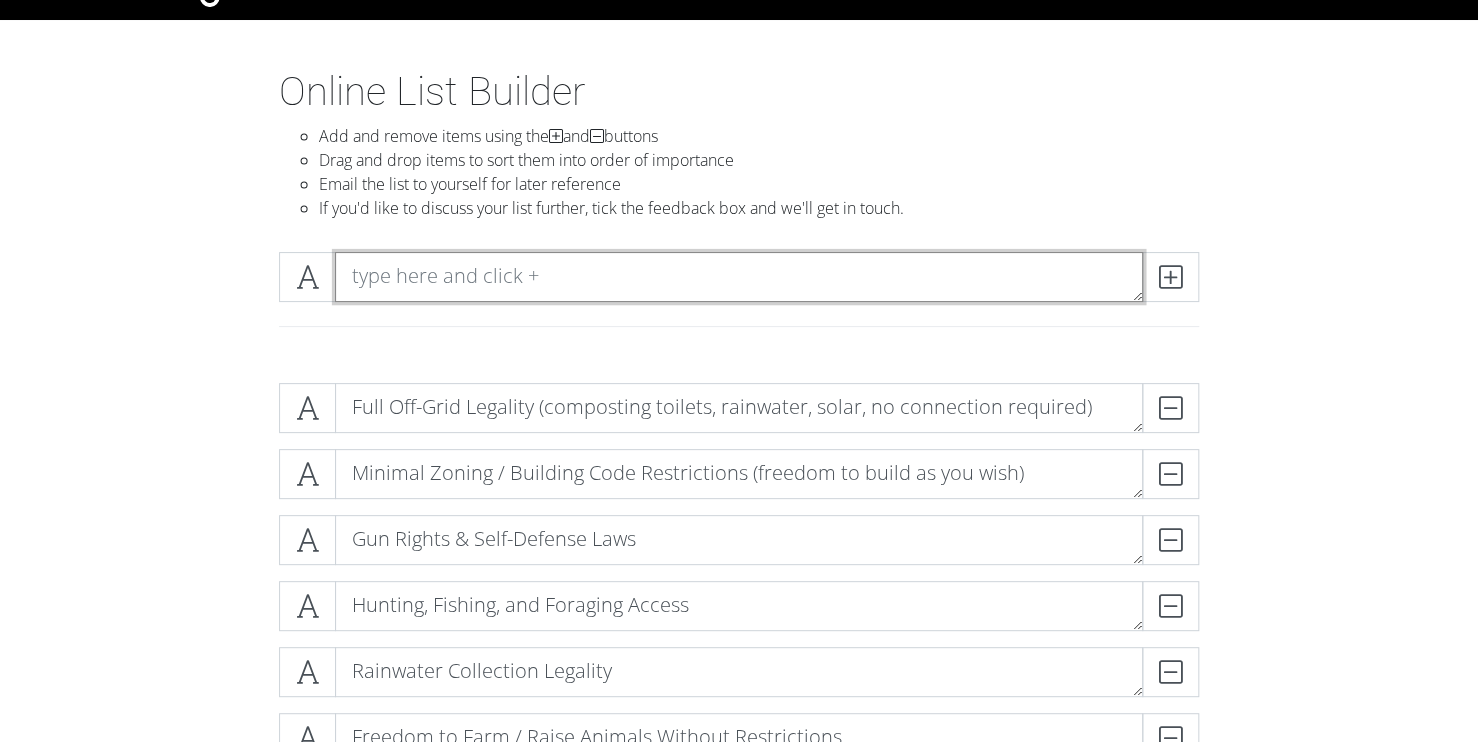 paste on "Four Distinct Seasons (spring, summer, fall, winter balance)" 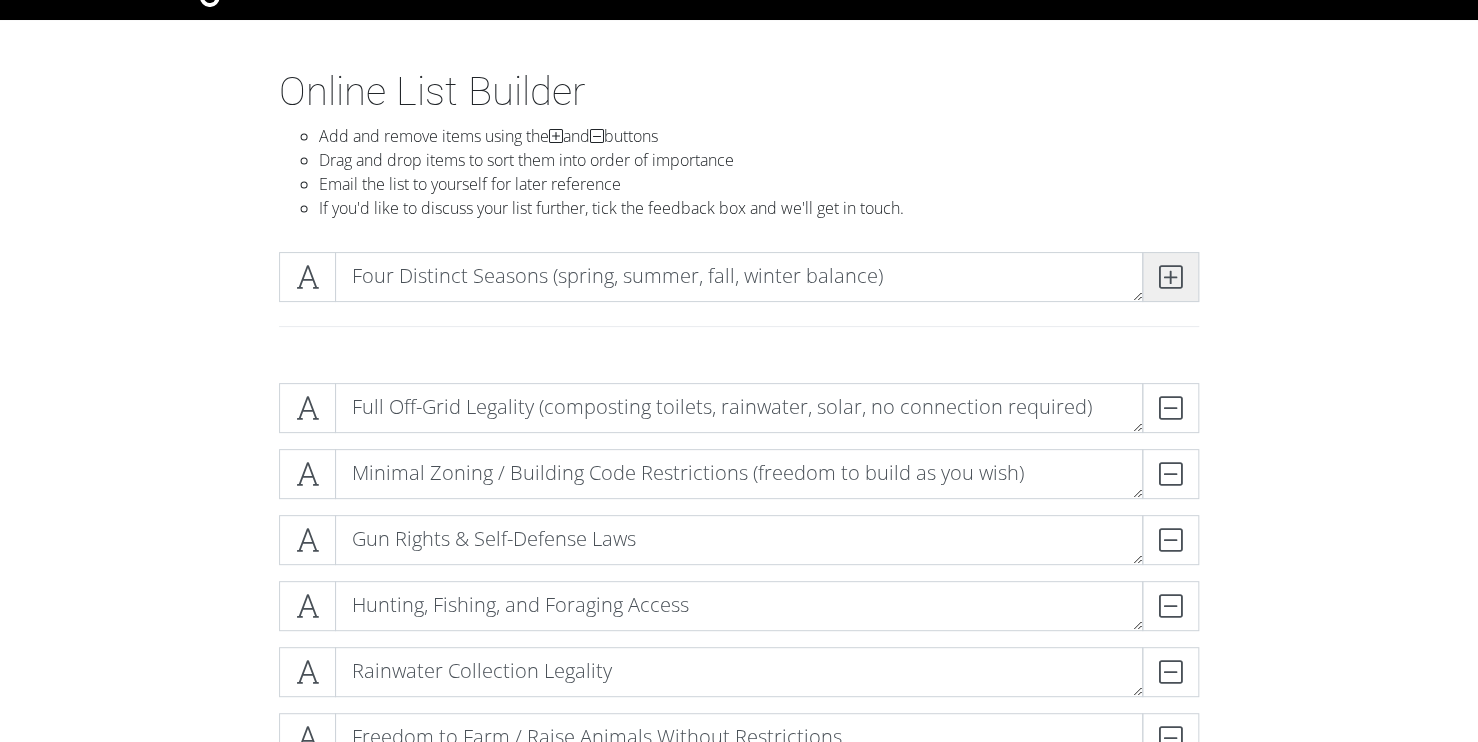 click at bounding box center [1170, 277] 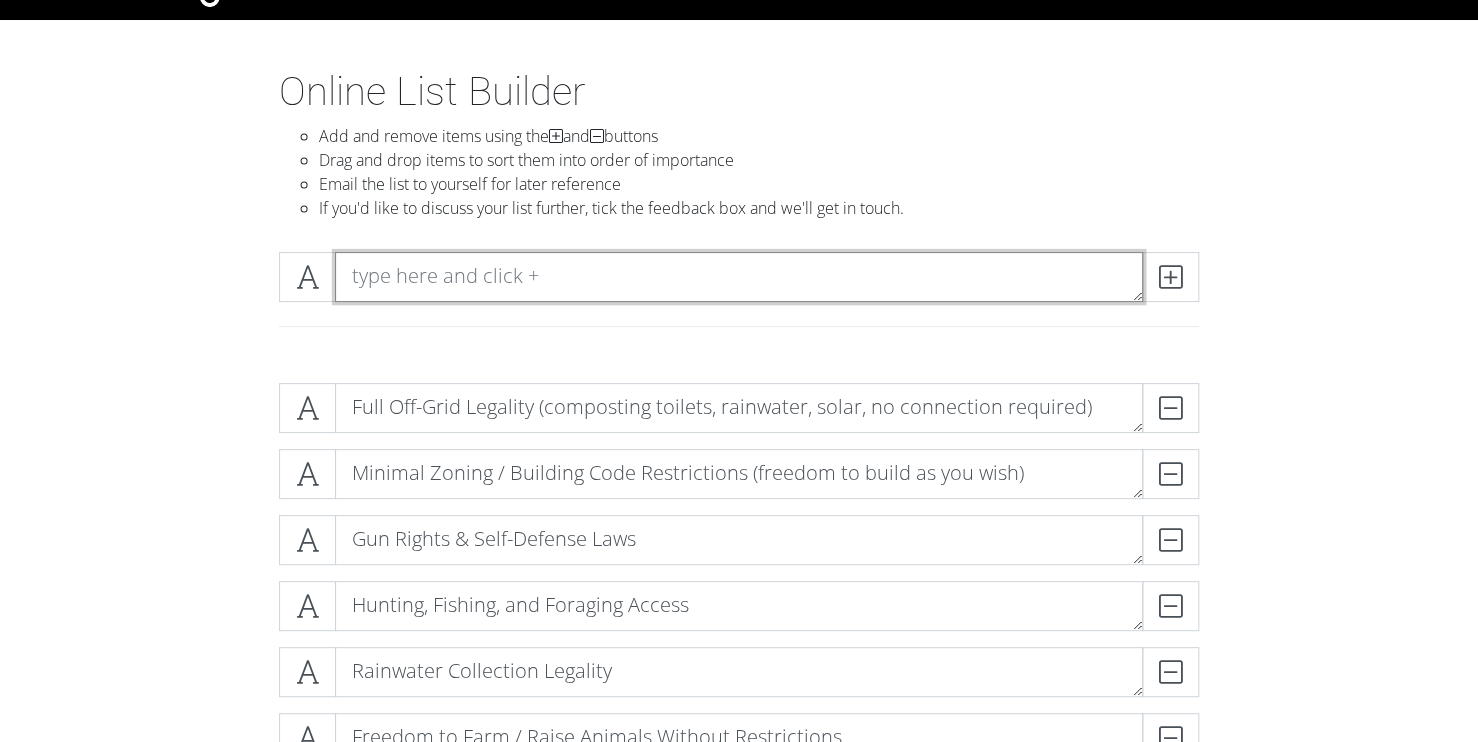 paste on "Good Growing Season (Frost-Free Days) (for gardening & food)" 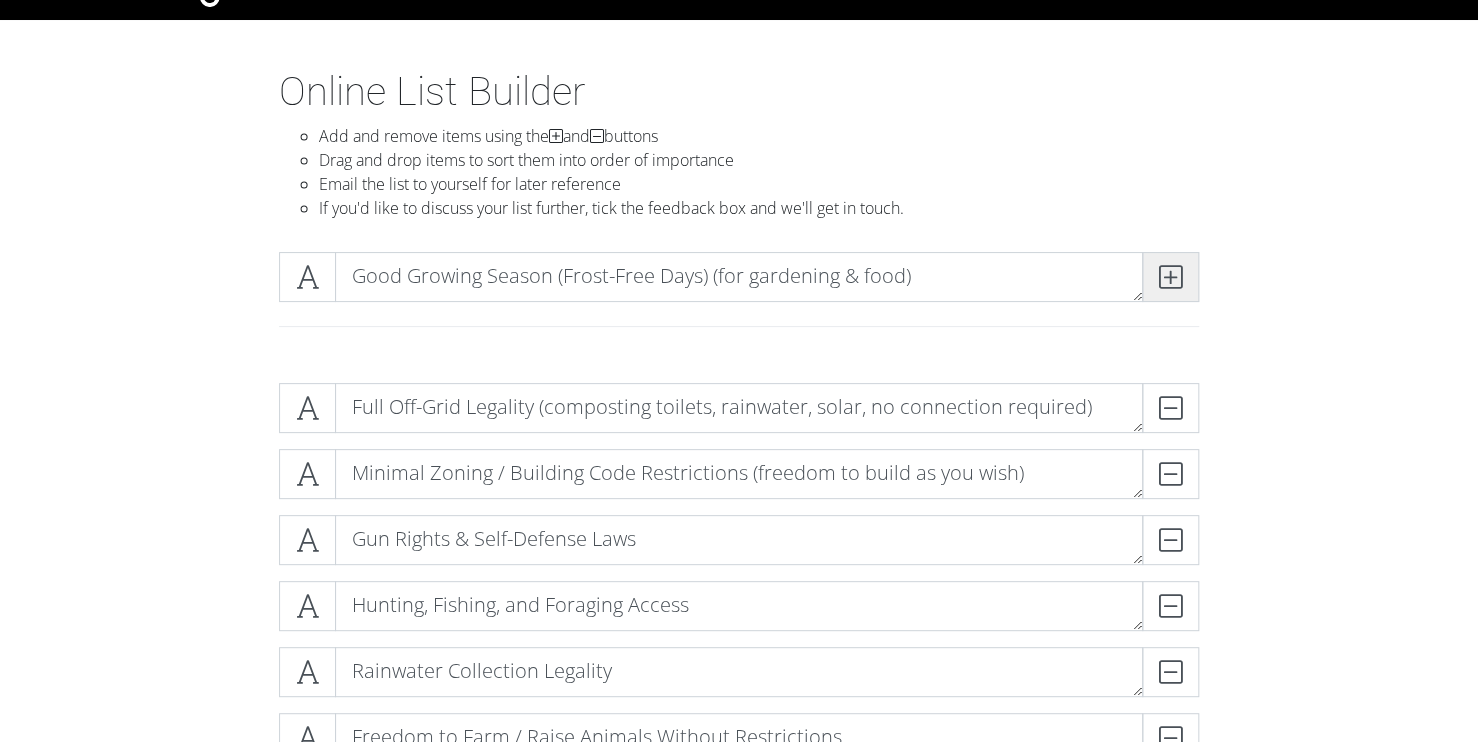 click at bounding box center (1170, 277) 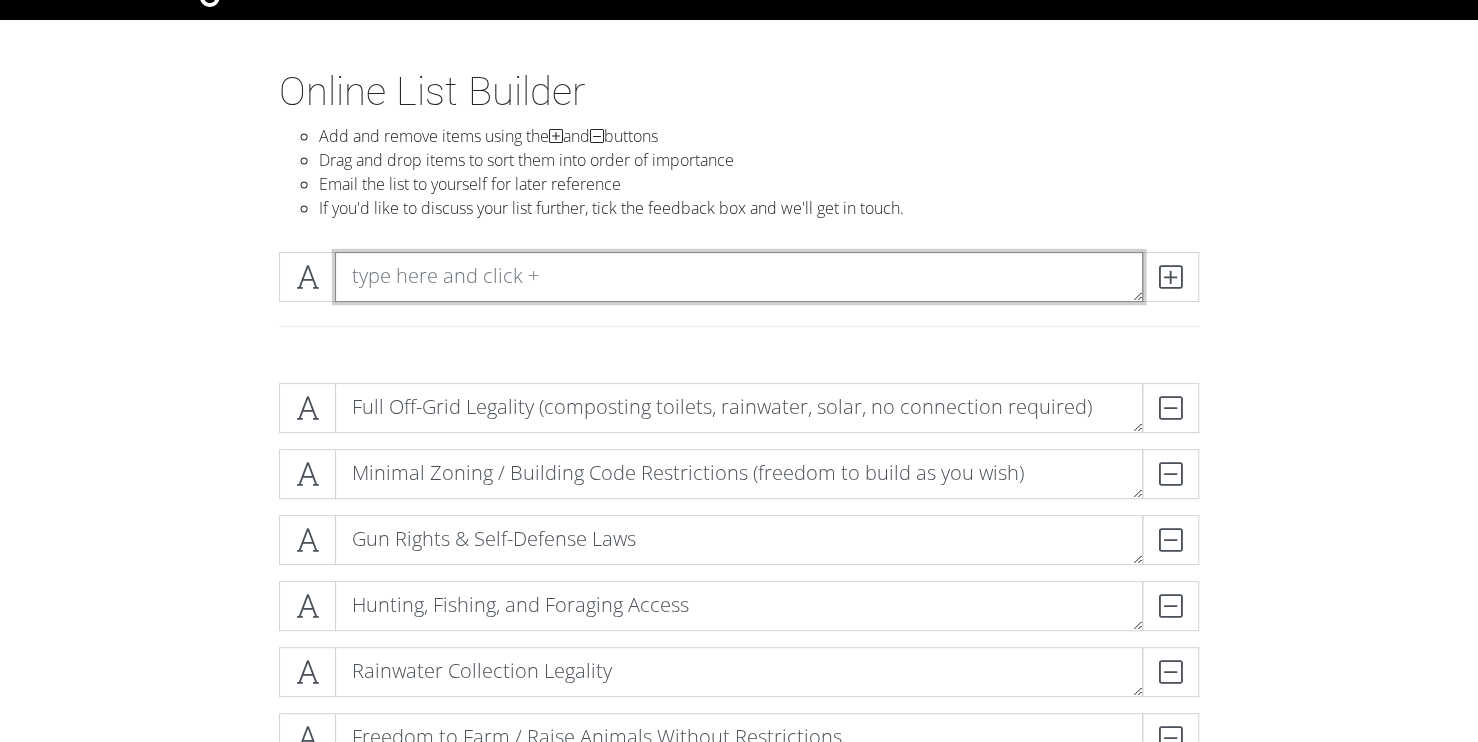 paste on "Low Wildfire, Tornado, and Drought Risk" 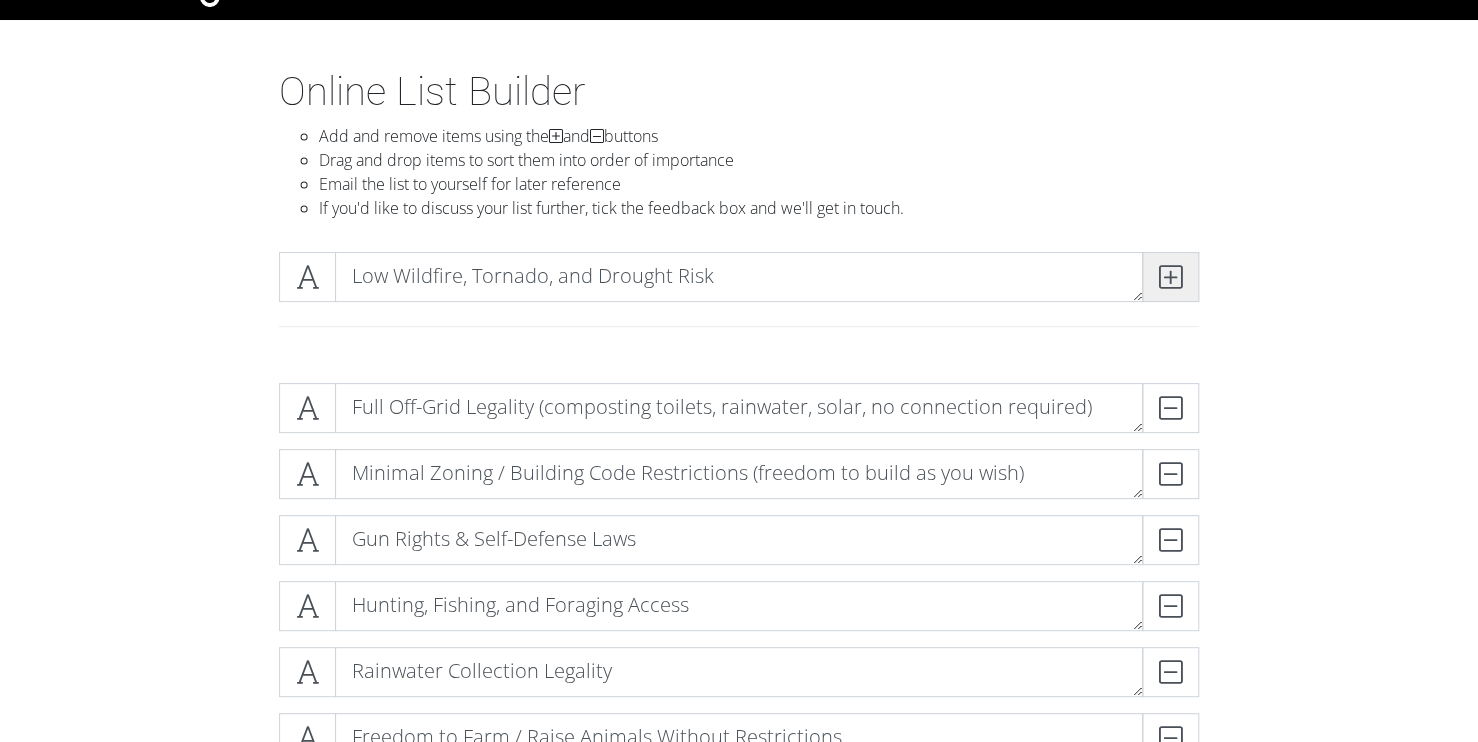click at bounding box center (1170, 277) 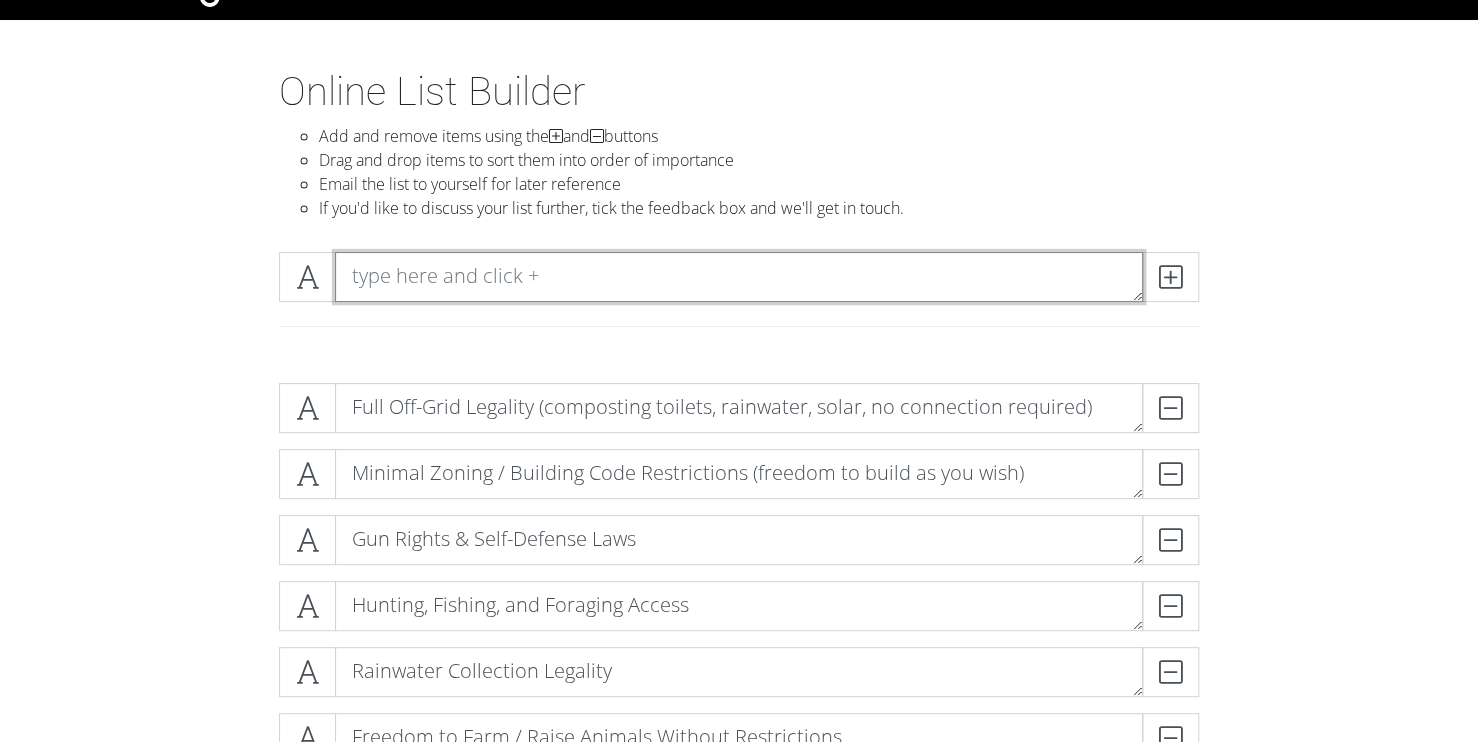 paste on "1-Hour or Less from Groceries, Supplies & Medical Care" 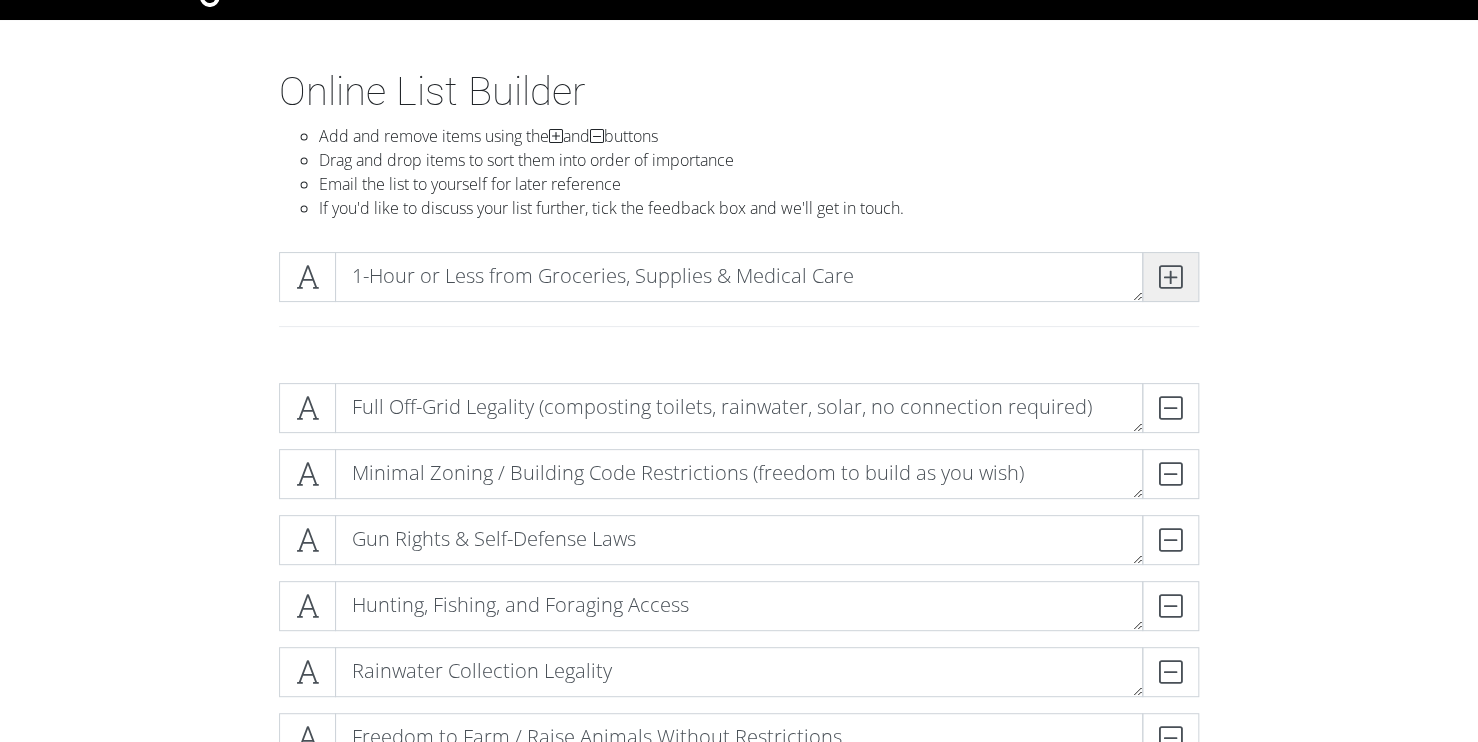 click at bounding box center [1170, 277] 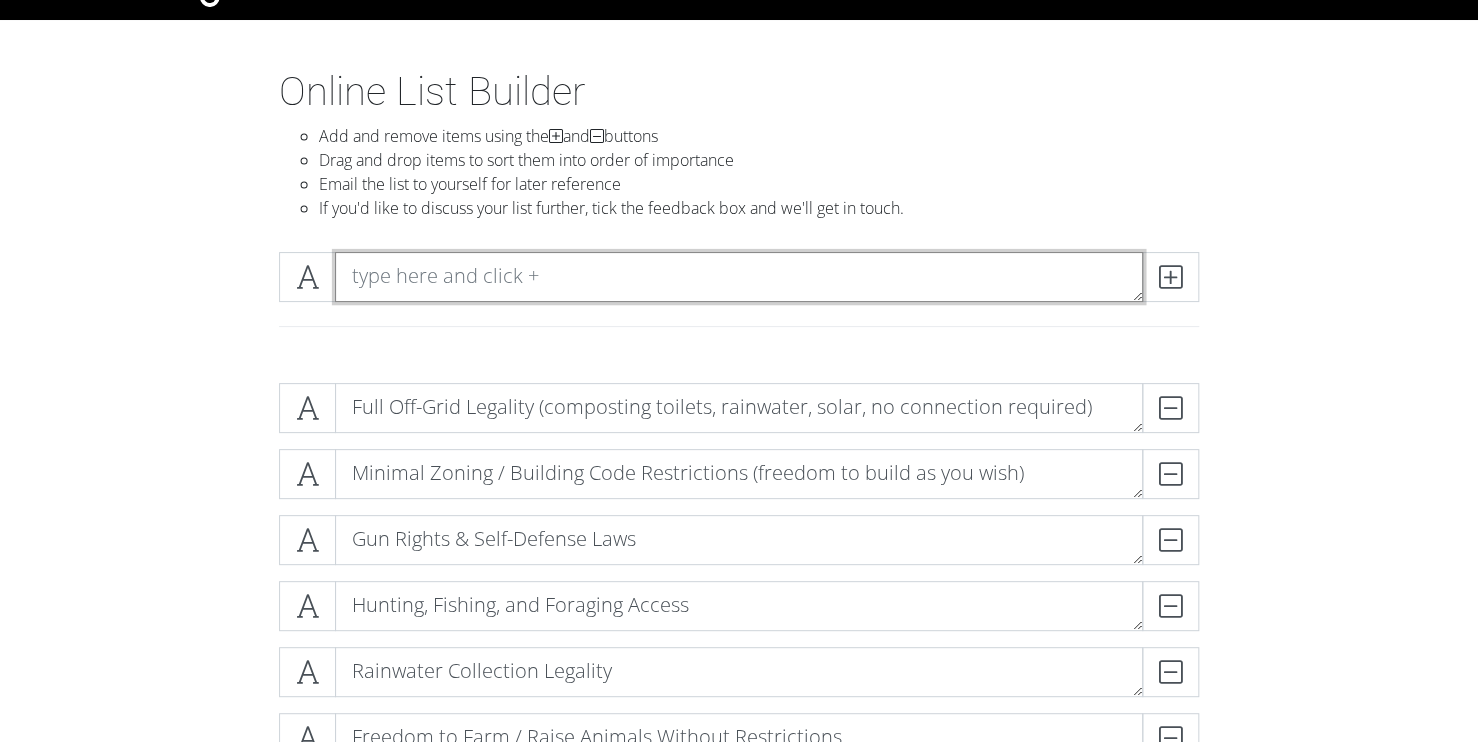 paste on "Year-Round Road Access (Snow Plow / Maintenance)" 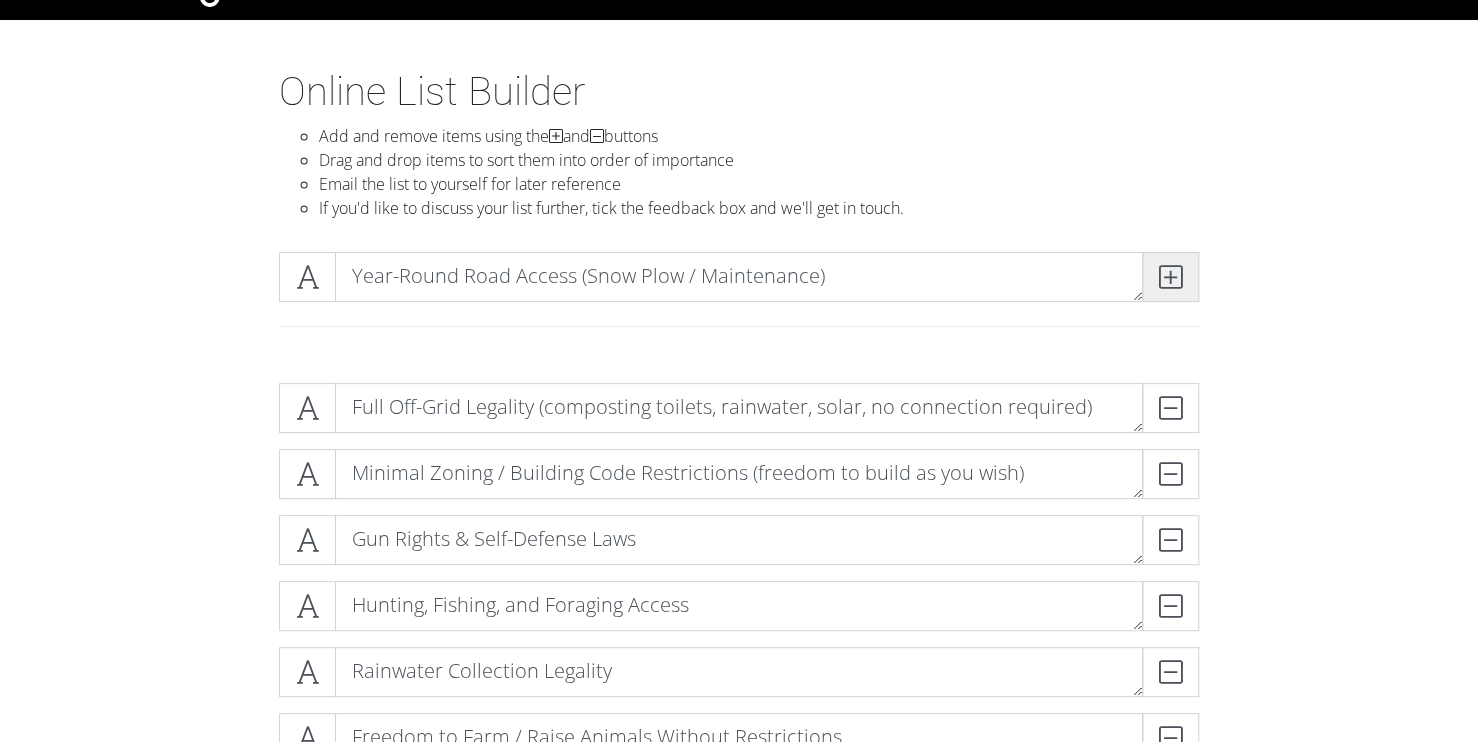 click at bounding box center [1170, 277] 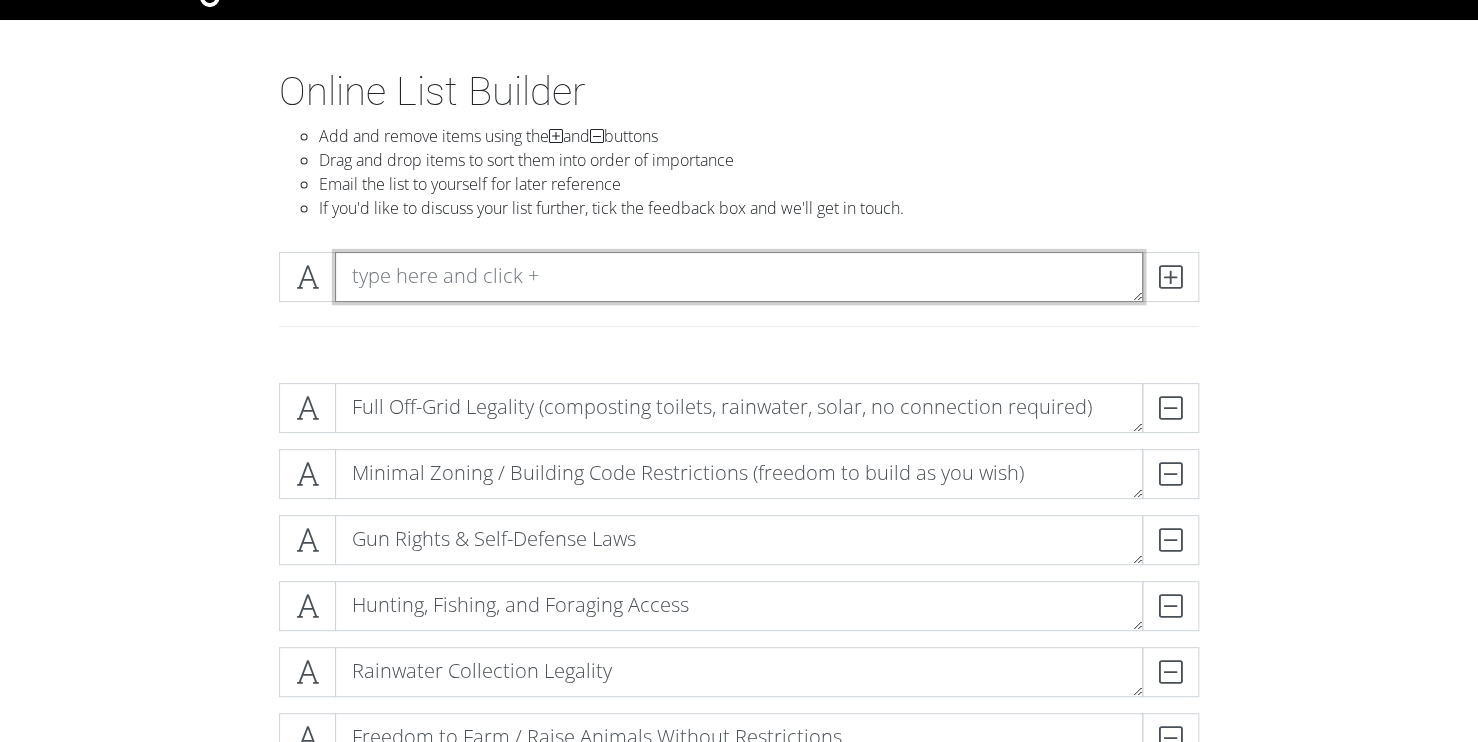 paste on "Off-Grid or Homesteading Community Nearby (Optional)" 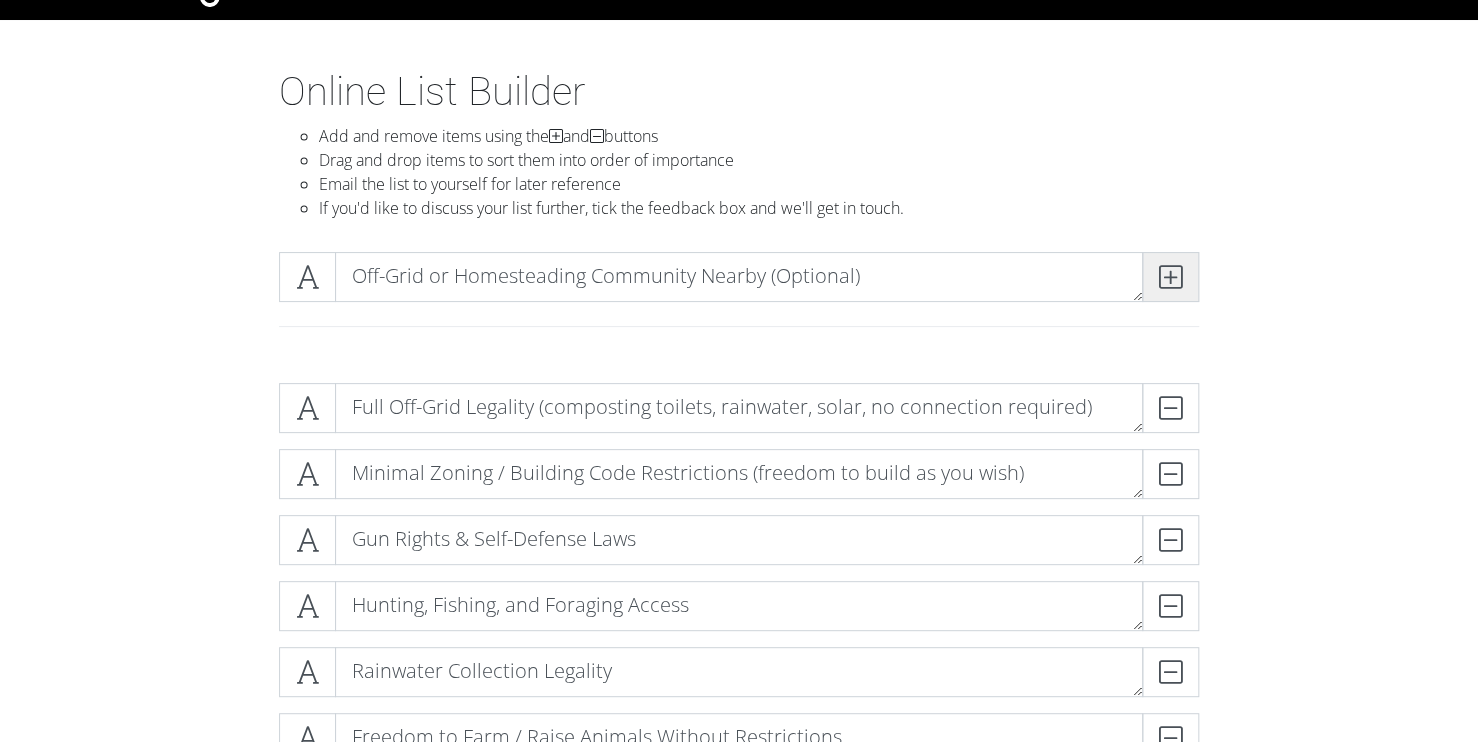 click at bounding box center (1170, 277) 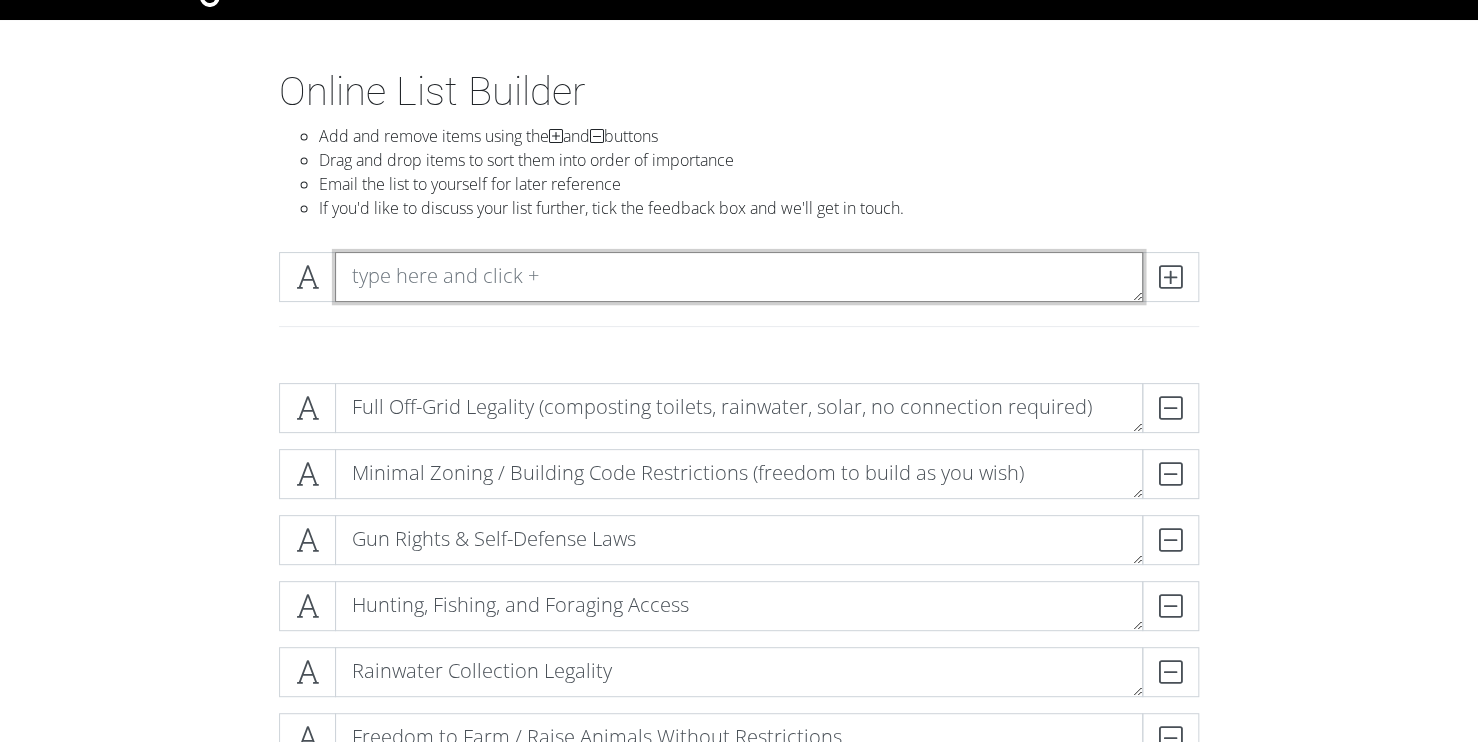 paste on "Potential for Bartering / Farmers Markets" 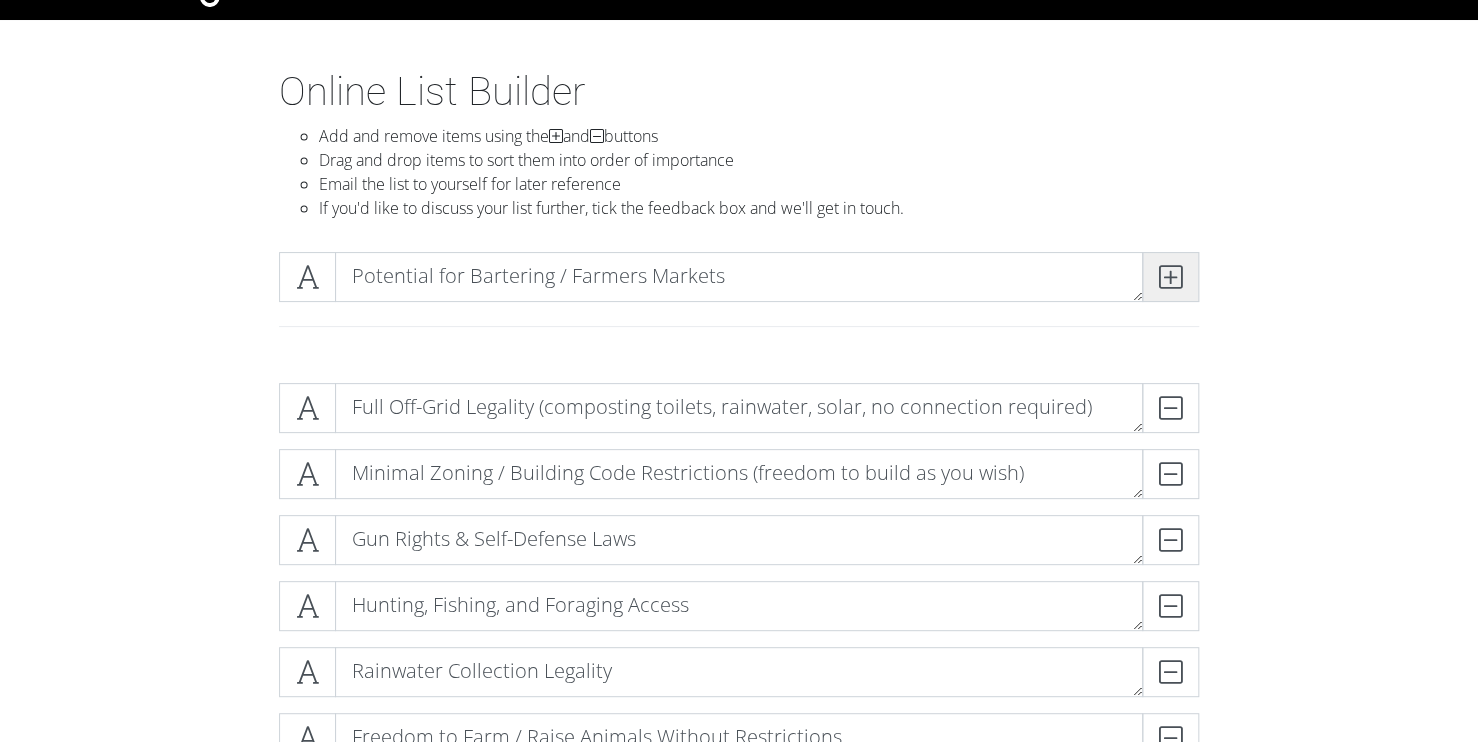 click at bounding box center [1170, 277] 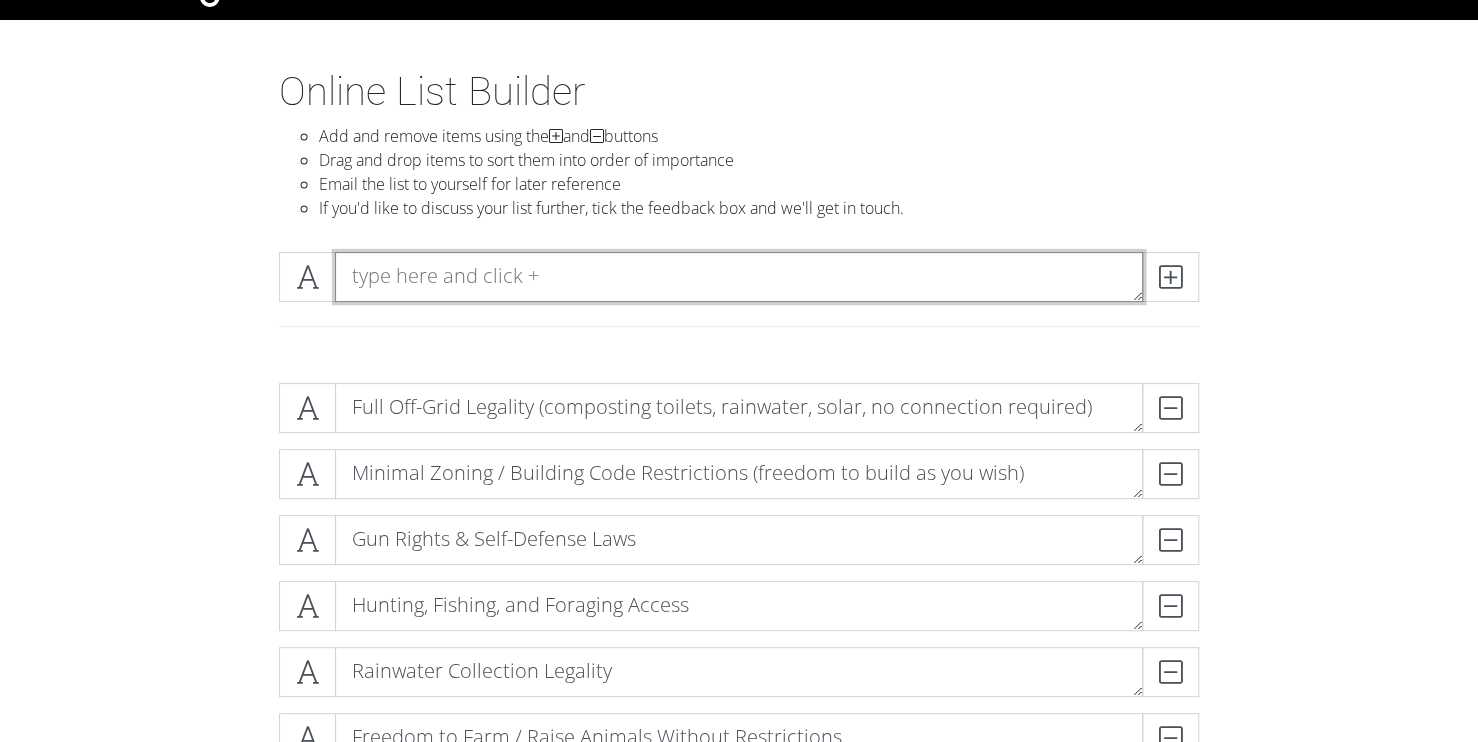 paste on "Access to Internet Options (Starlink or other satellite)" 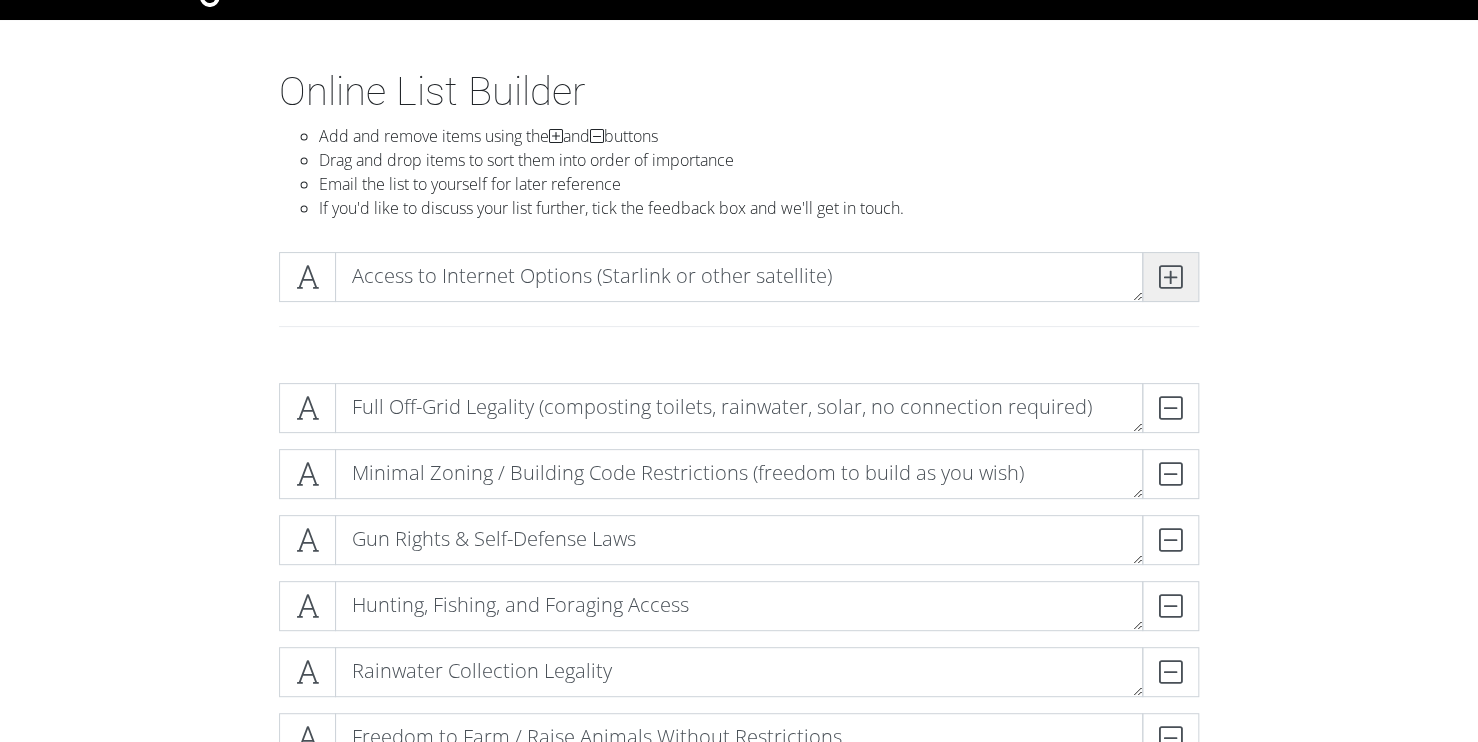 click at bounding box center [1170, 277] 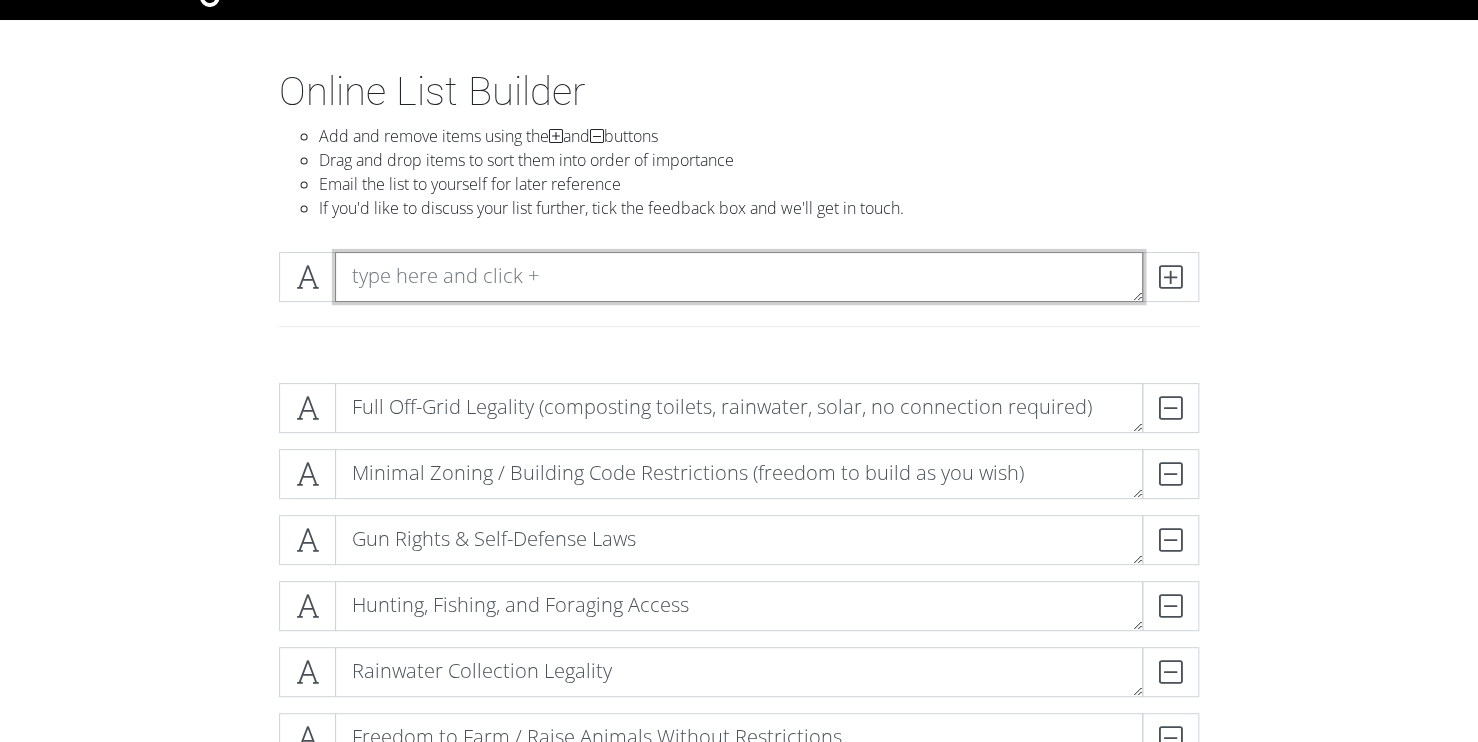 paste on "Safe from Flooding or Natural Hazards" 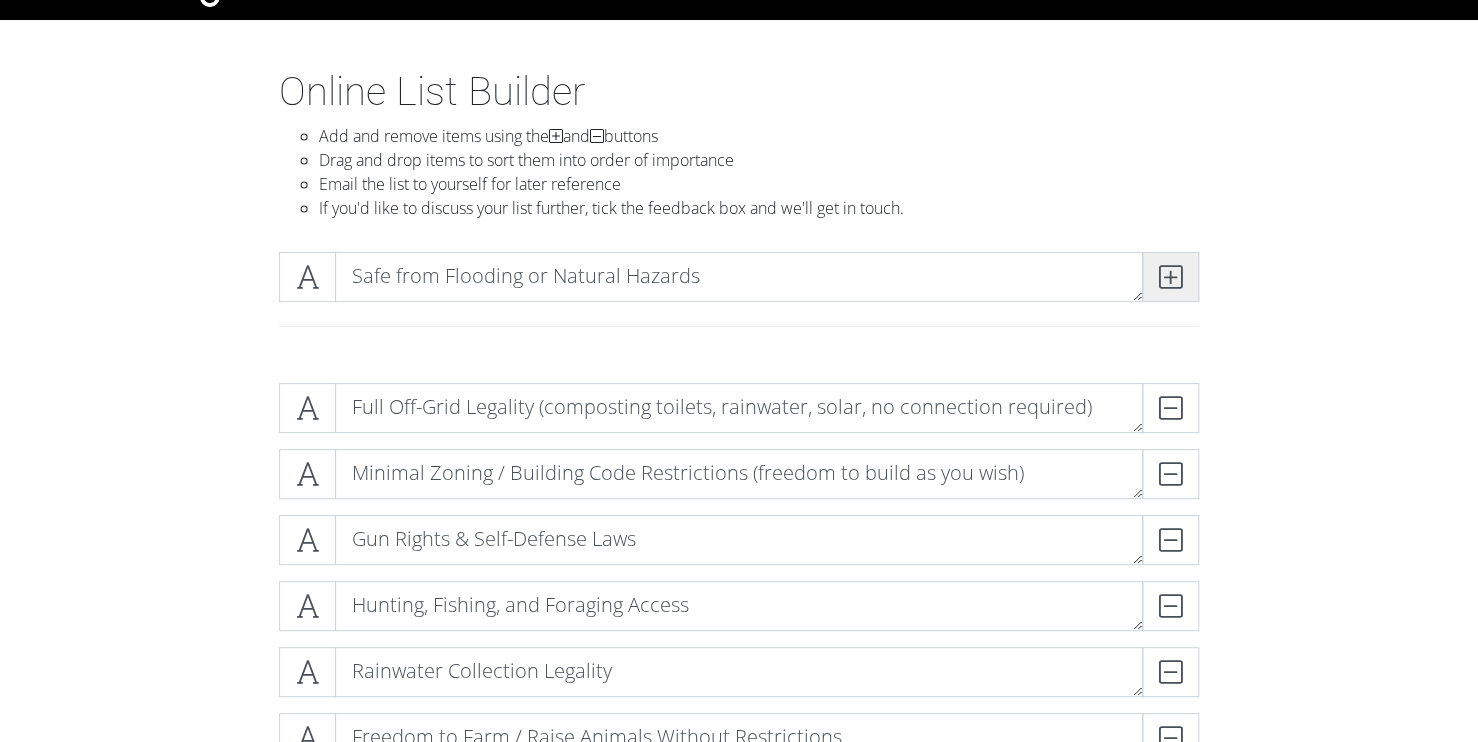 click at bounding box center (1170, 277) 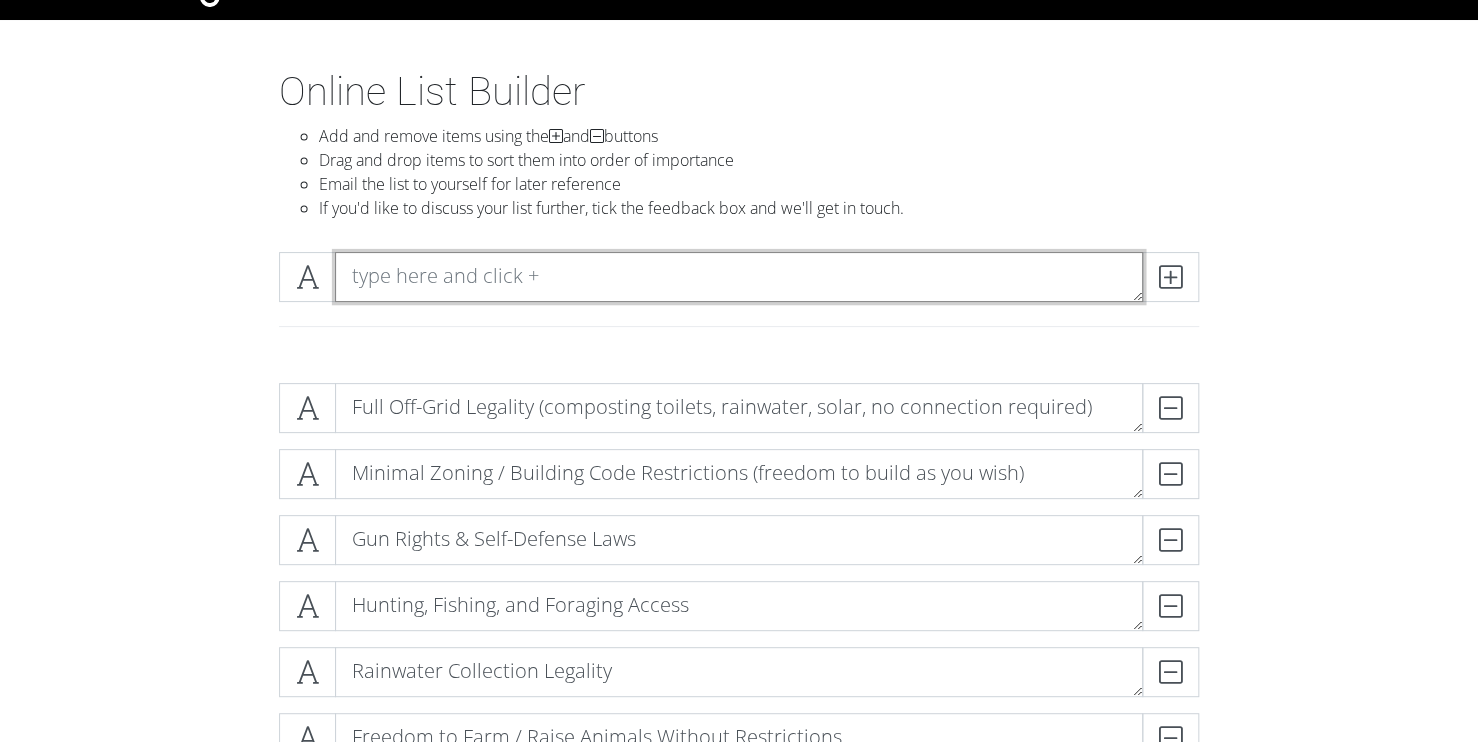 paste on "Low Crime Rates in Surrounding Area" 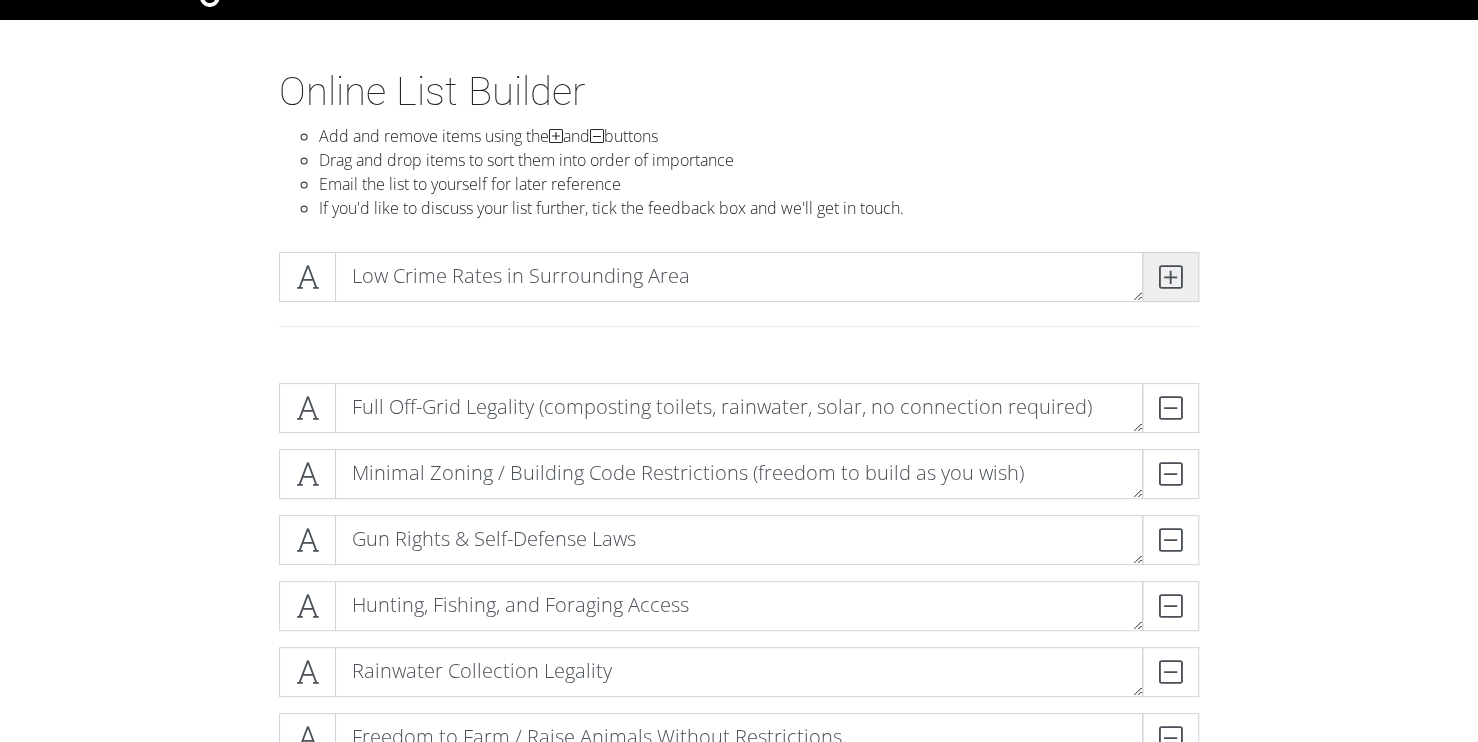click at bounding box center (1170, 277) 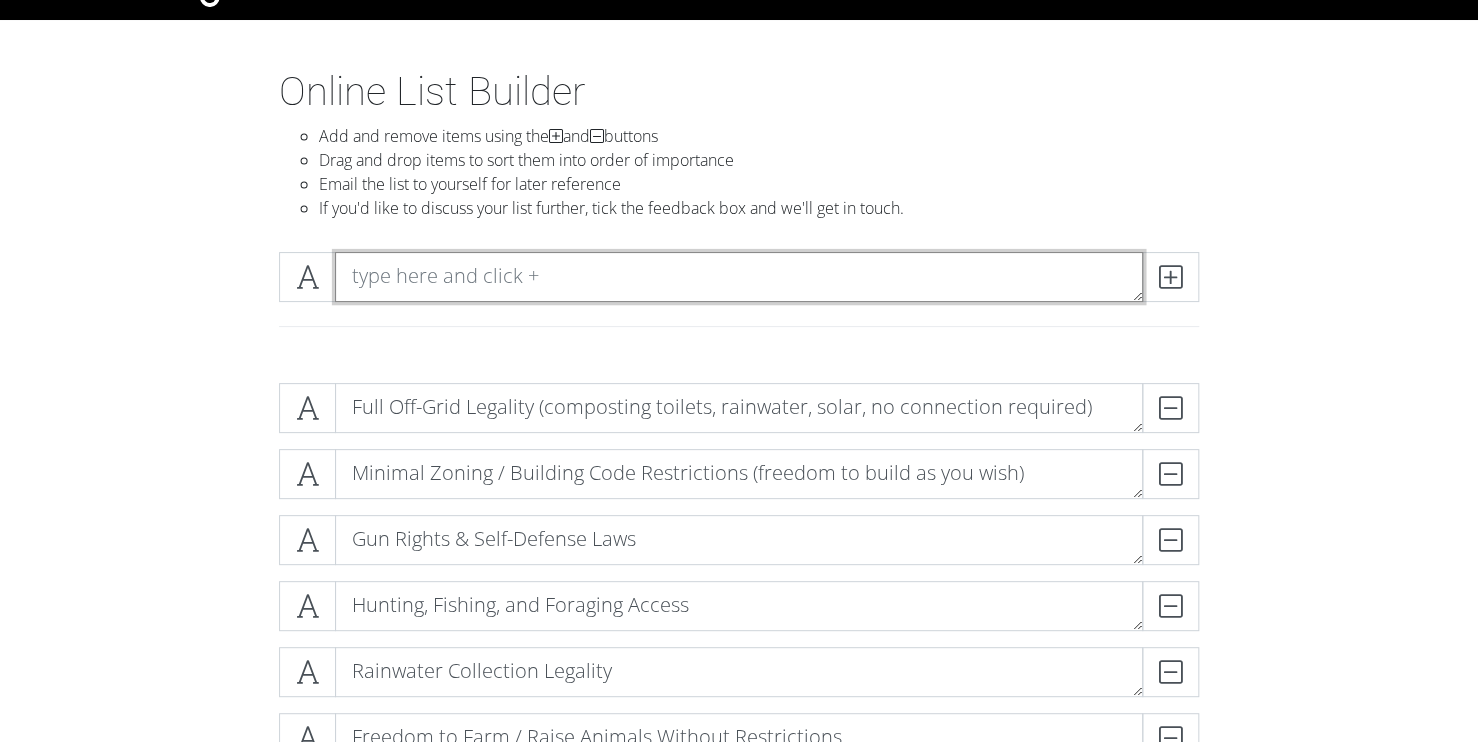paste on "Emergency Medical Access Within 1 Hour (Even If Rarely Needed)" 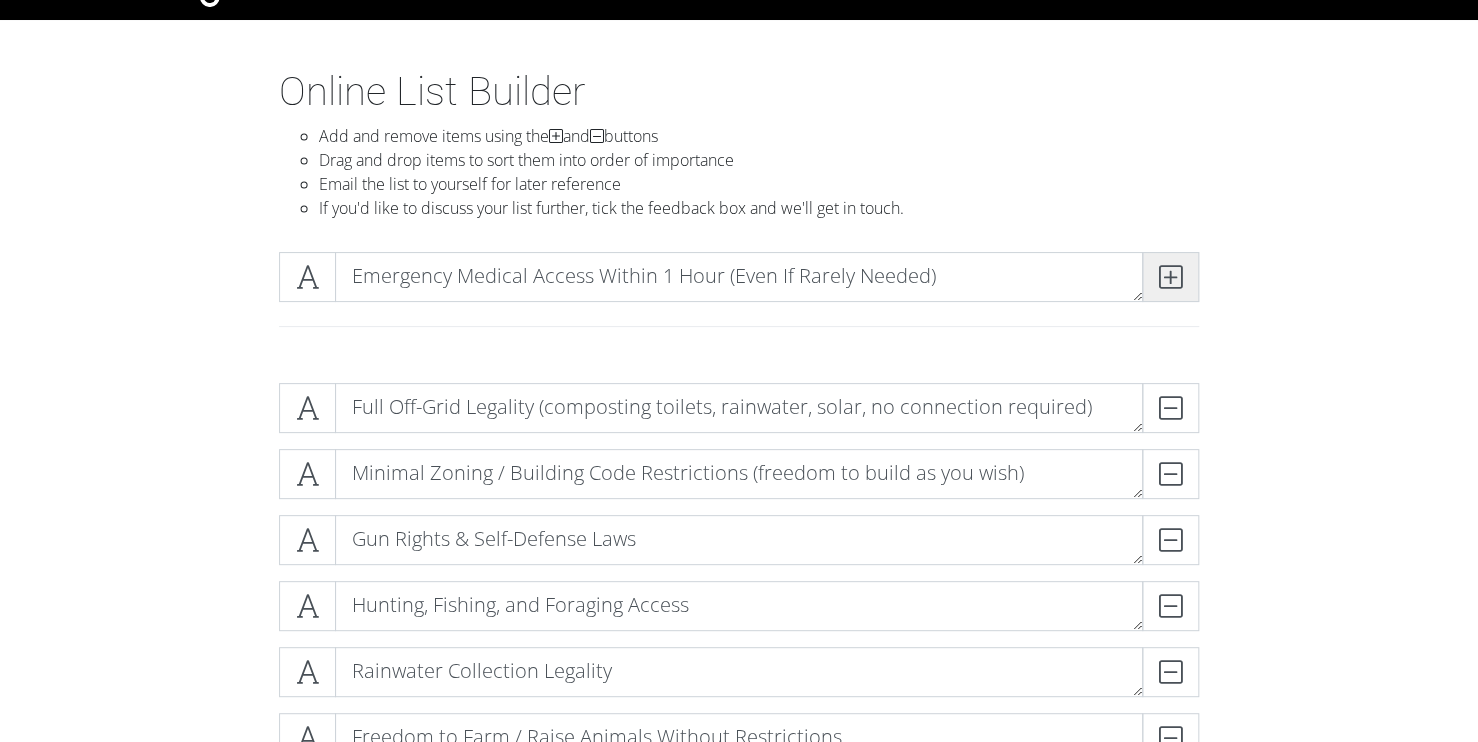 click at bounding box center (1170, 277) 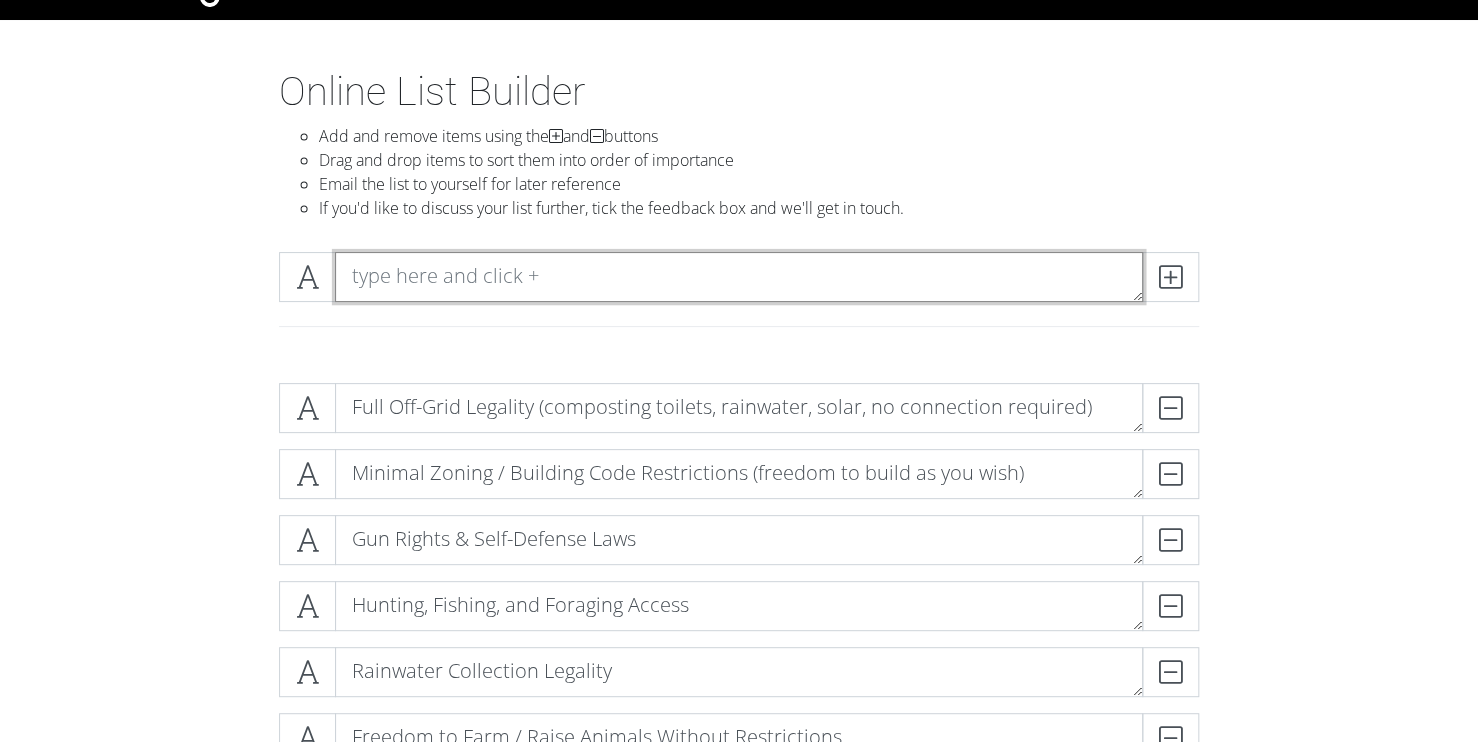 paste on "Land That’s Easy to Patrol / Secure from Trespassers" 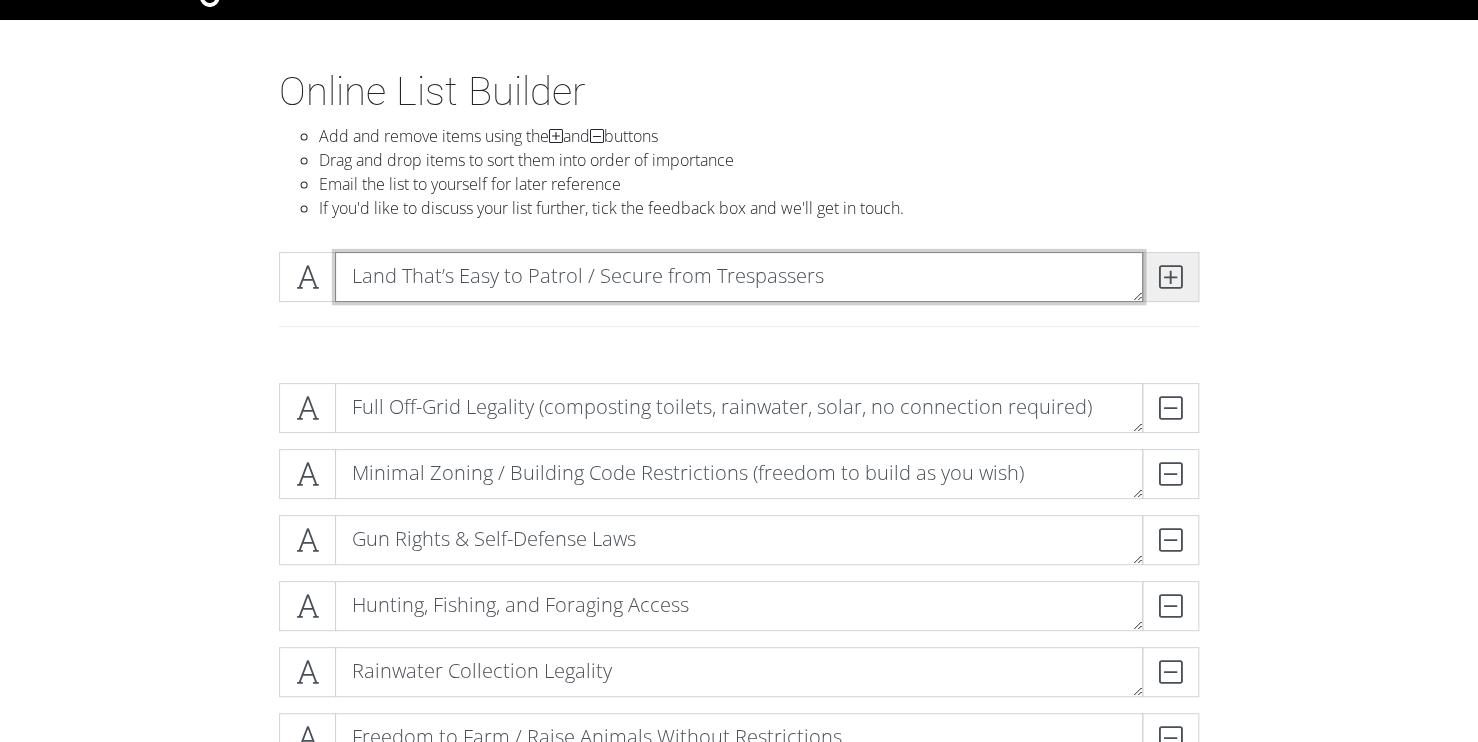 type on "Land That’s Easy to Patrol / Secure from Trespassers" 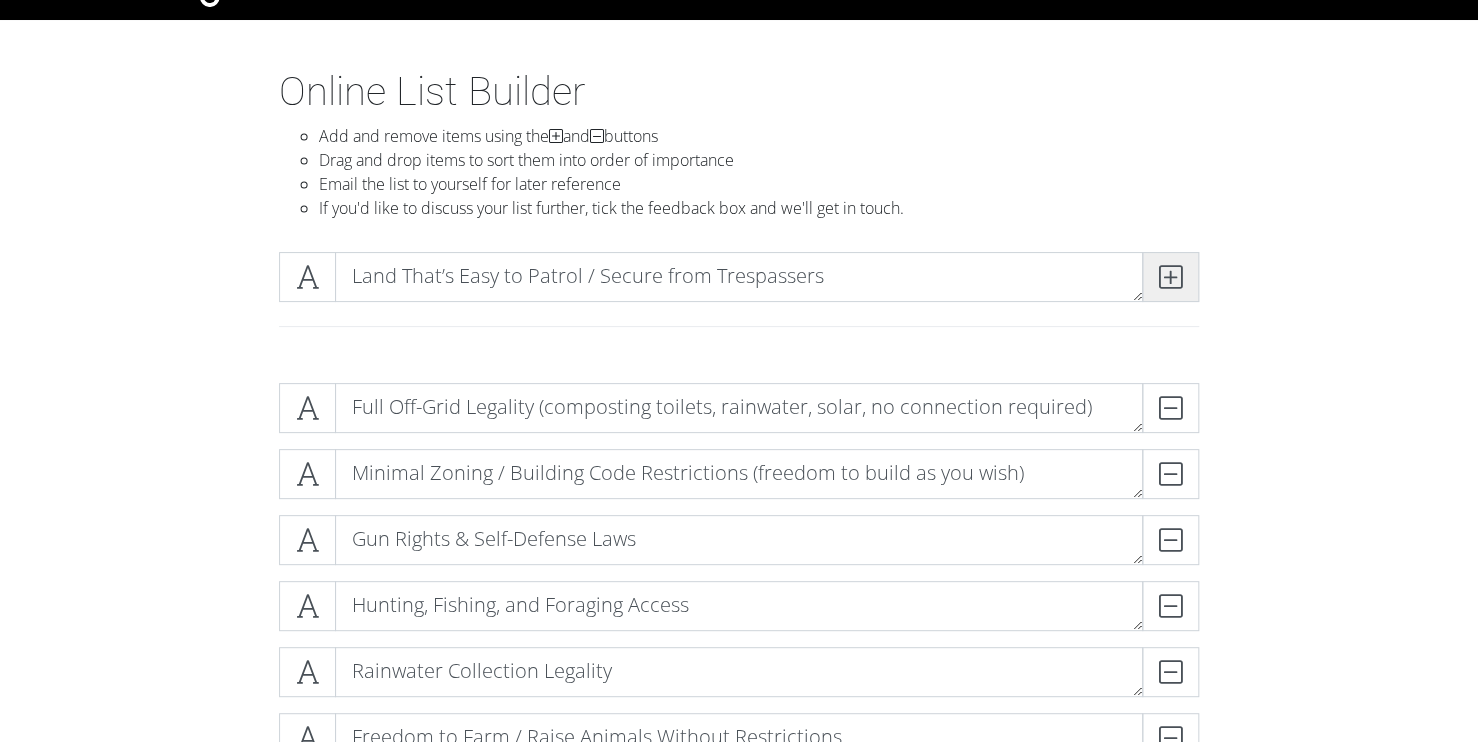 click at bounding box center [1170, 277] 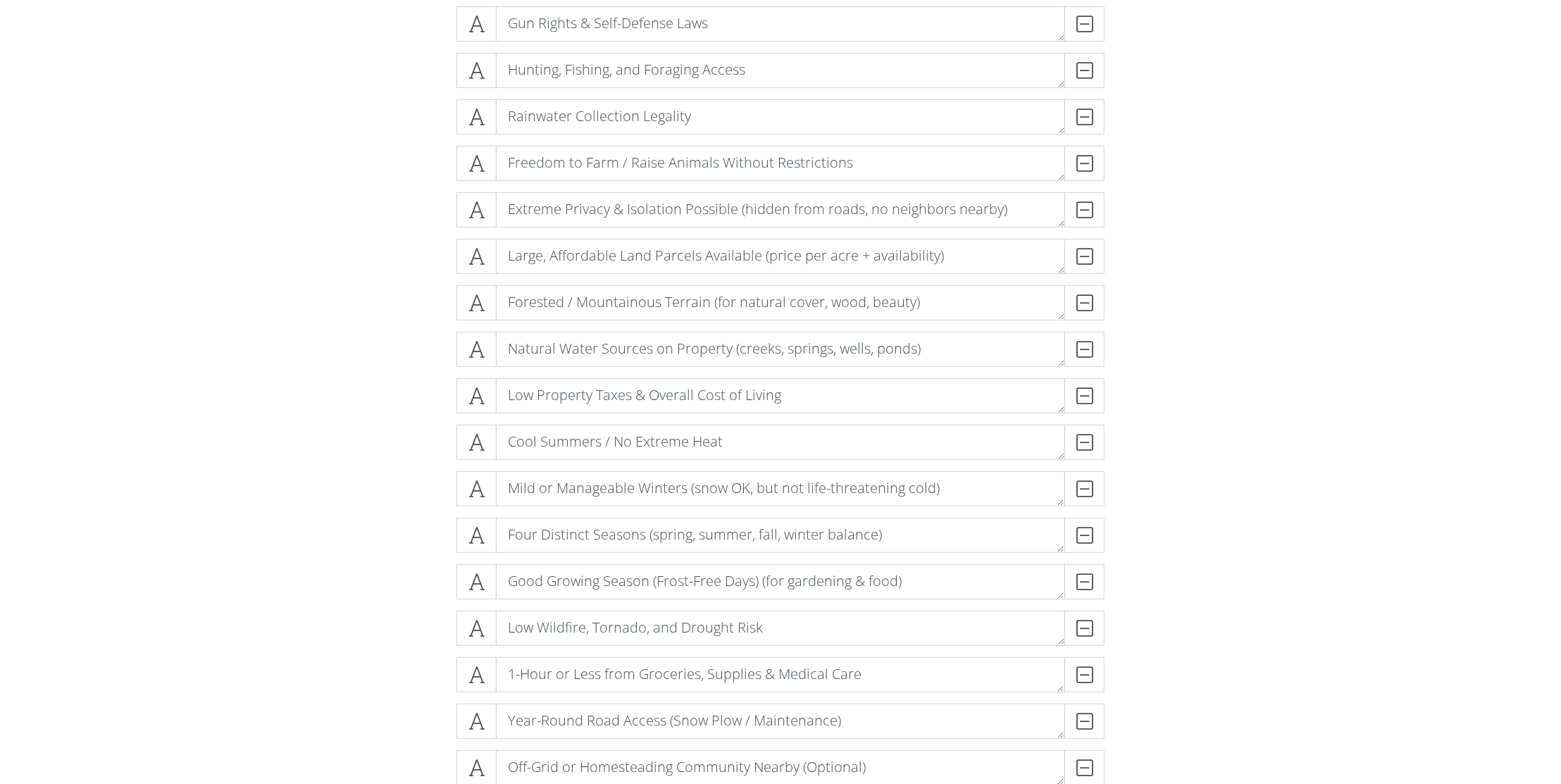 scroll, scrollTop: 352, scrollLeft: 0, axis: vertical 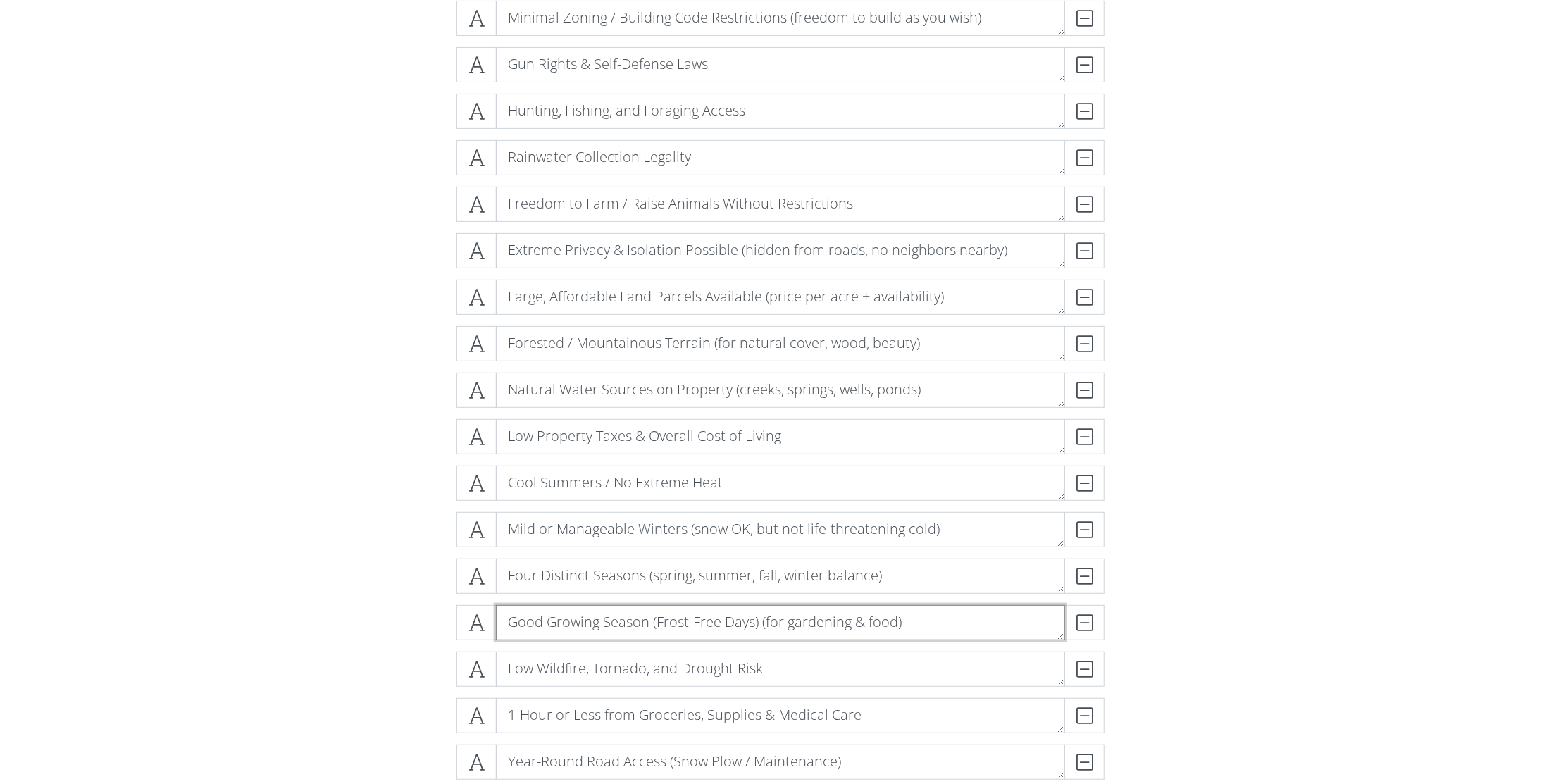drag, startPoint x: 638, startPoint y: 627, endPoint x: 649, endPoint y: 570, distance: 58.051701 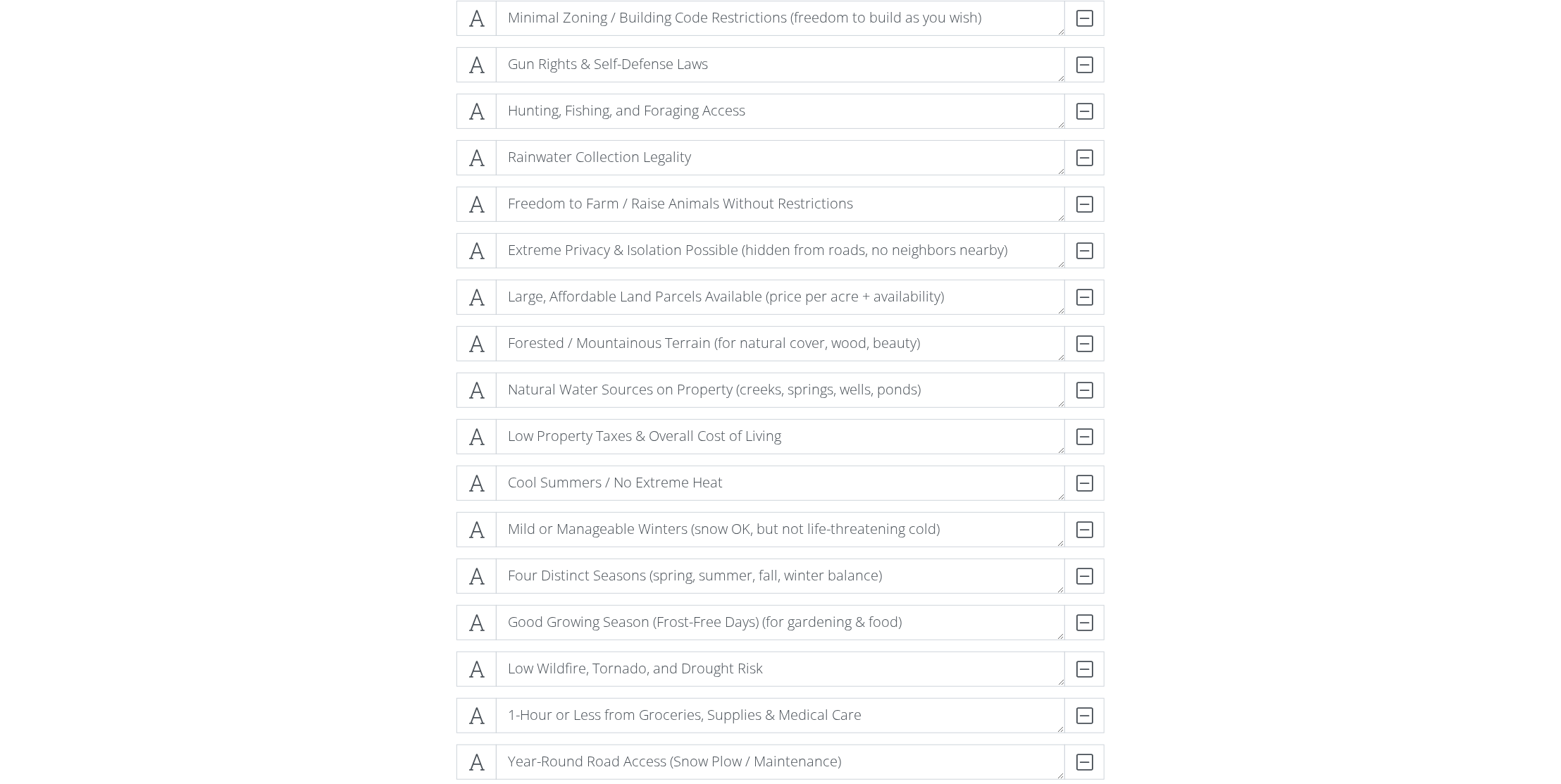 click on "Full Off-Grid Legality (composting toilets, rainwater, solar, no connection required)
DELETE
Minimal Zoning / Building Code Restrictions (freedom to build as you wish)
DELETE
Gun Rights & Self-Defense Laws
DELETE
Hunting, Fishing, and Foraging Access
DELETE
Rainwater Collection Legality
DELETE" at bounding box center [780, 641] 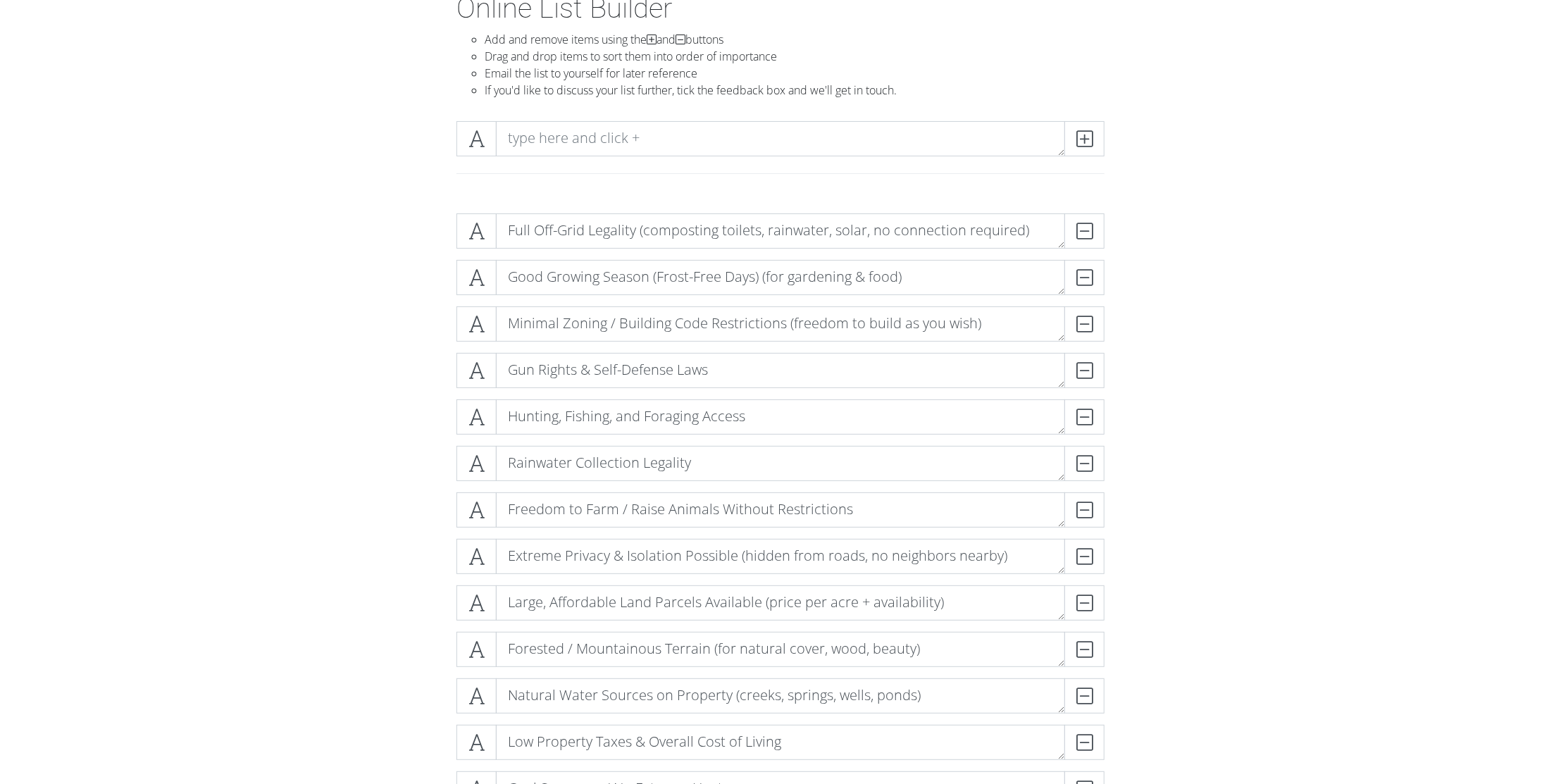 scroll, scrollTop: 90, scrollLeft: 0, axis: vertical 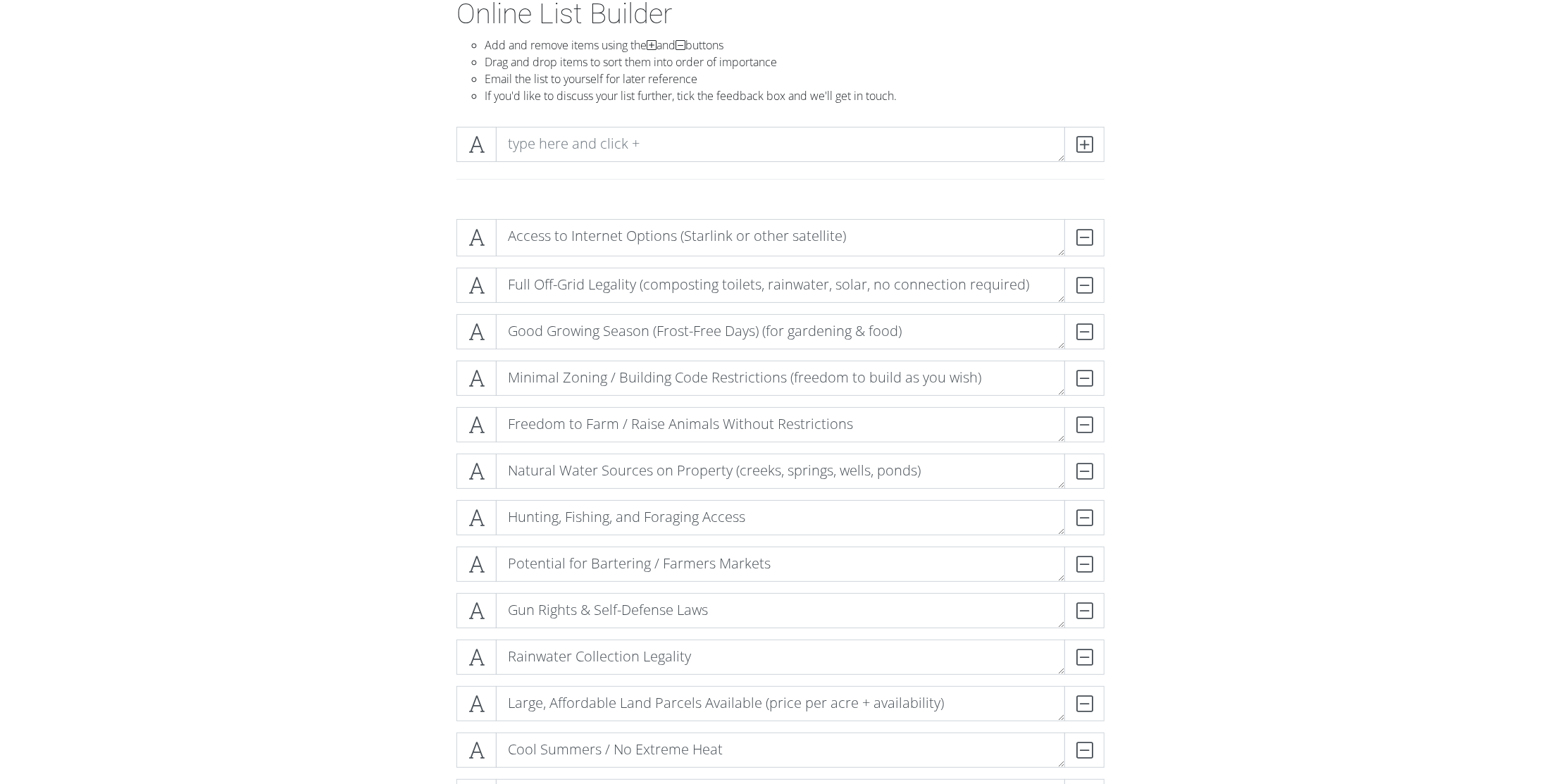 click on "Access to Internet Options (Starlink or other satellite)" at bounding box center (780, 237) 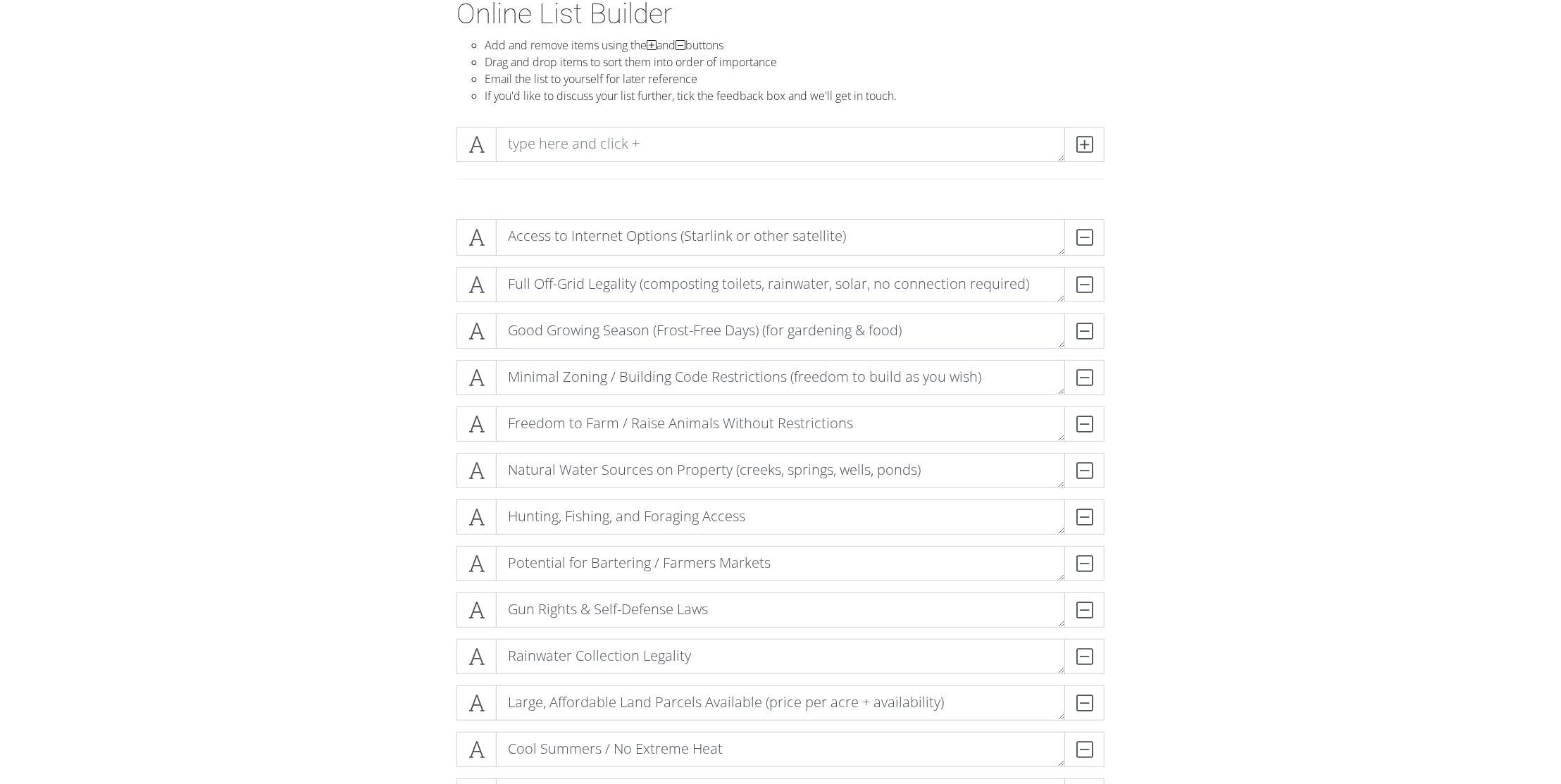 drag, startPoint x: 1224, startPoint y: 109, endPoint x: 232, endPoint y: 304, distance: 1010.9842 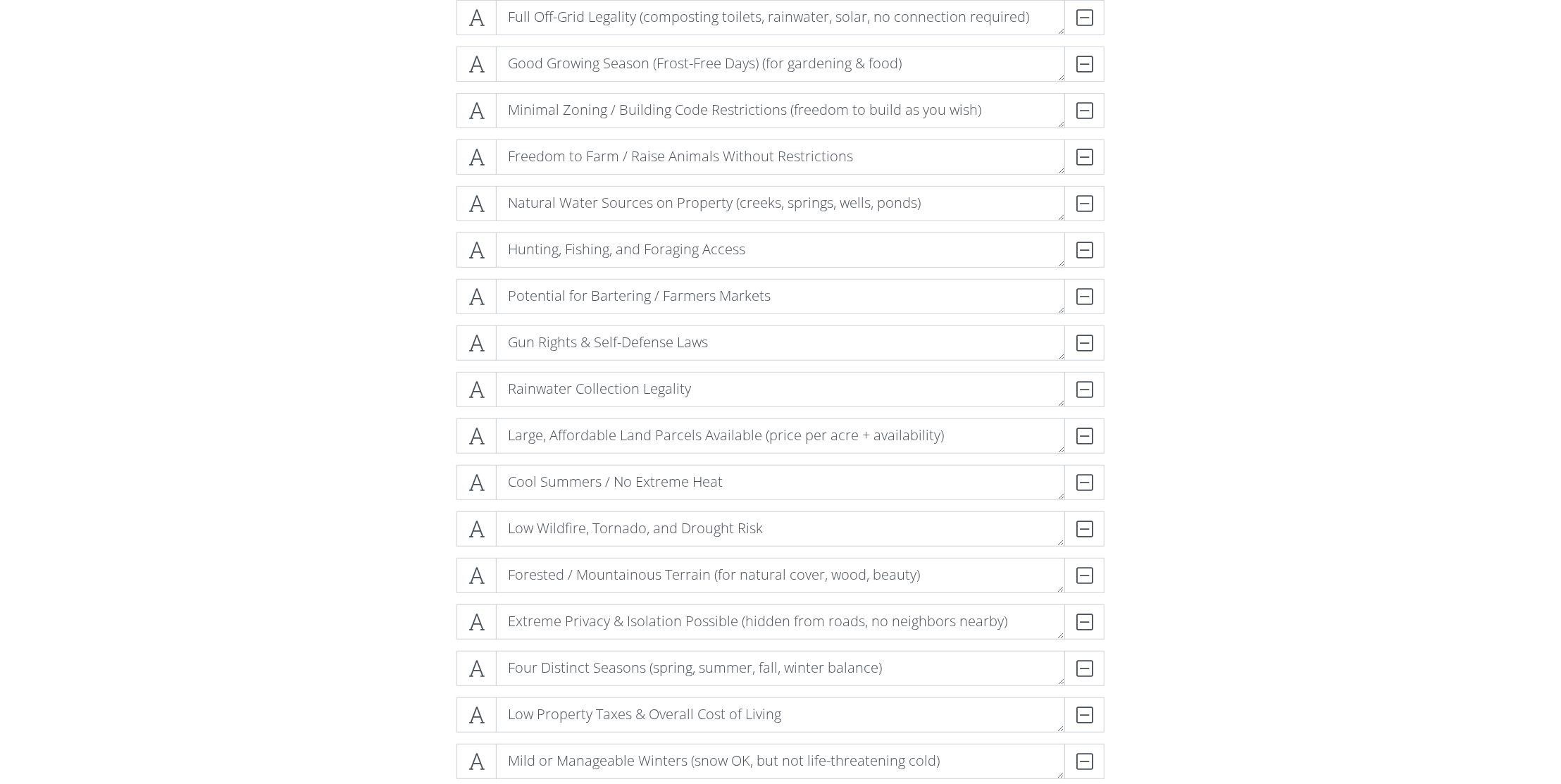 scroll, scrollTop: 354, scrollLeft: 0, axis: vertical 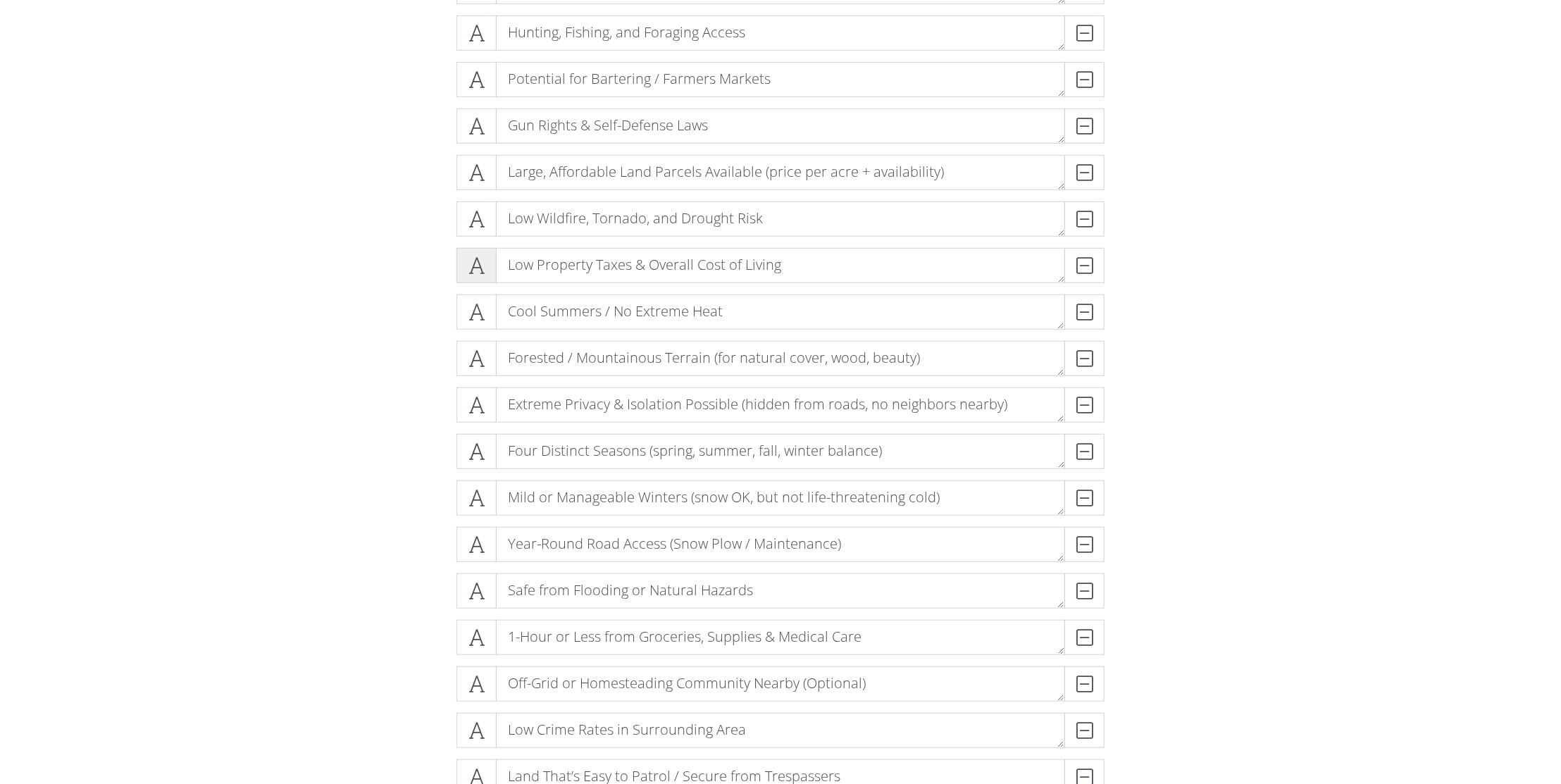 drag, startPoint x: 483, startPoint y: 312, endPoint x: 478, endPoint y: 249, distance: 63.198101 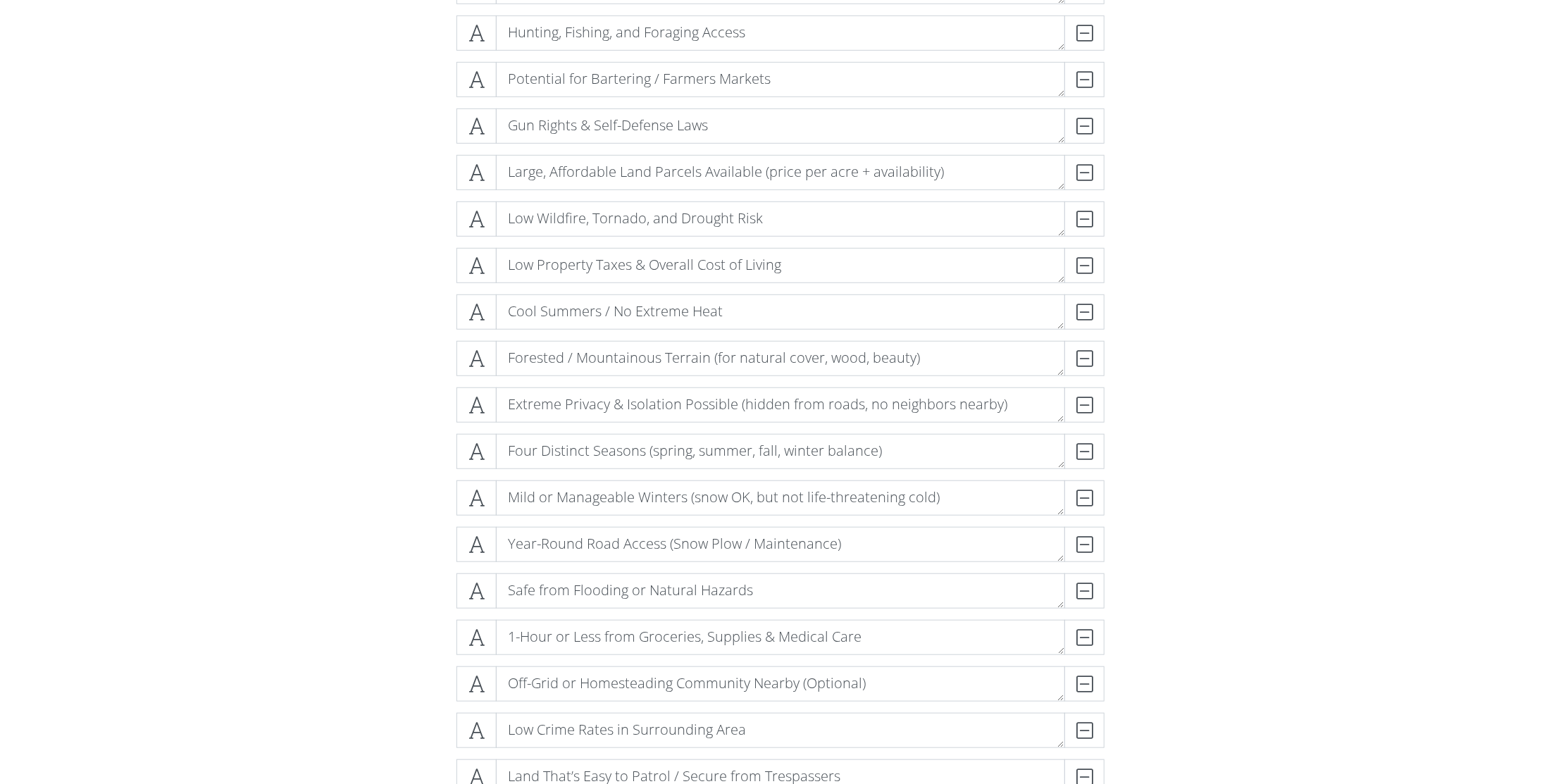 drag, startPoint x: 478, startPoint y: 249, endPoint x: 373, endPoint y: 288, distance: 112.00893 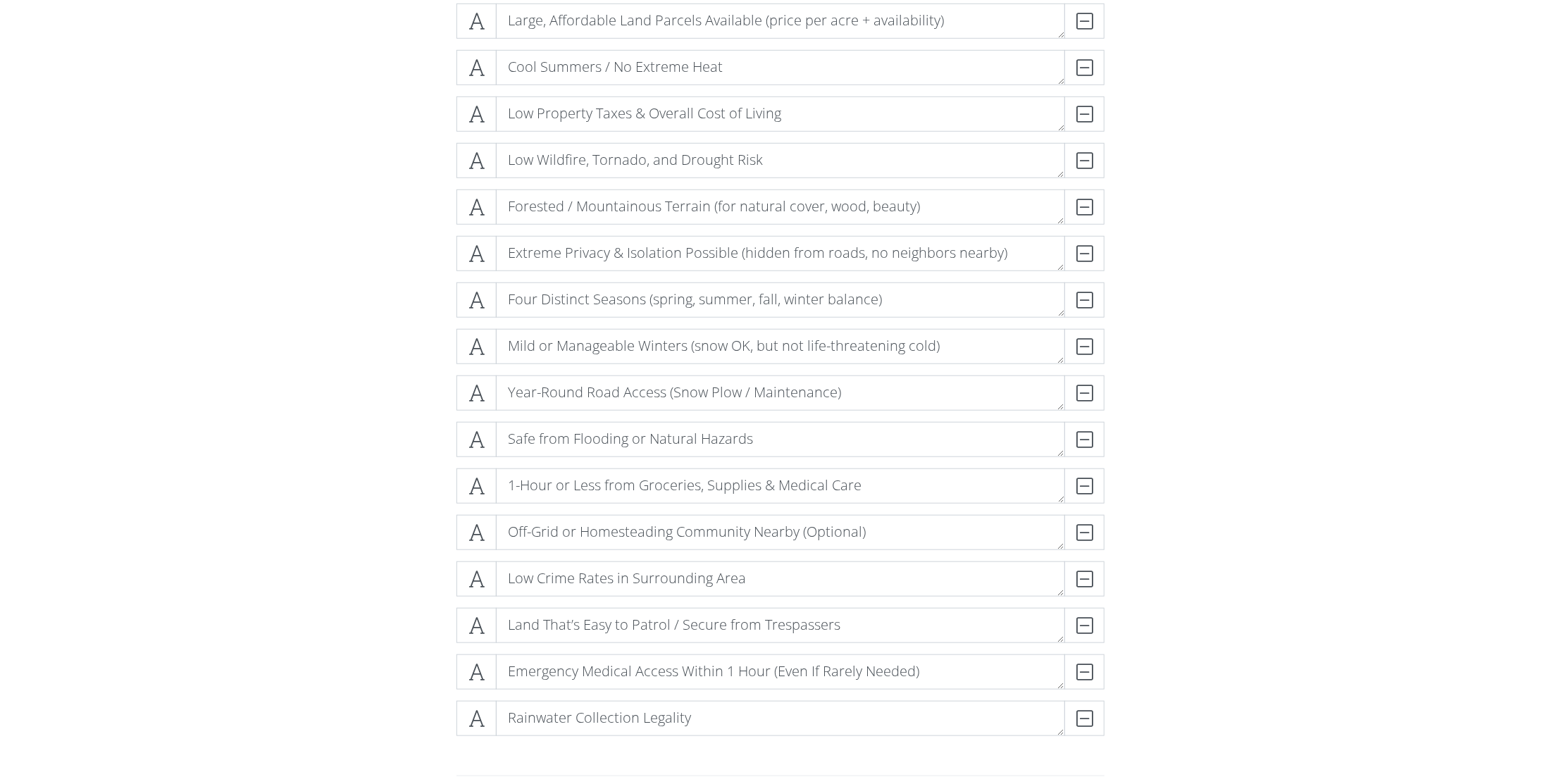 scroll, scrollTop: 766, scrollLeft: 0, axis: vertical 